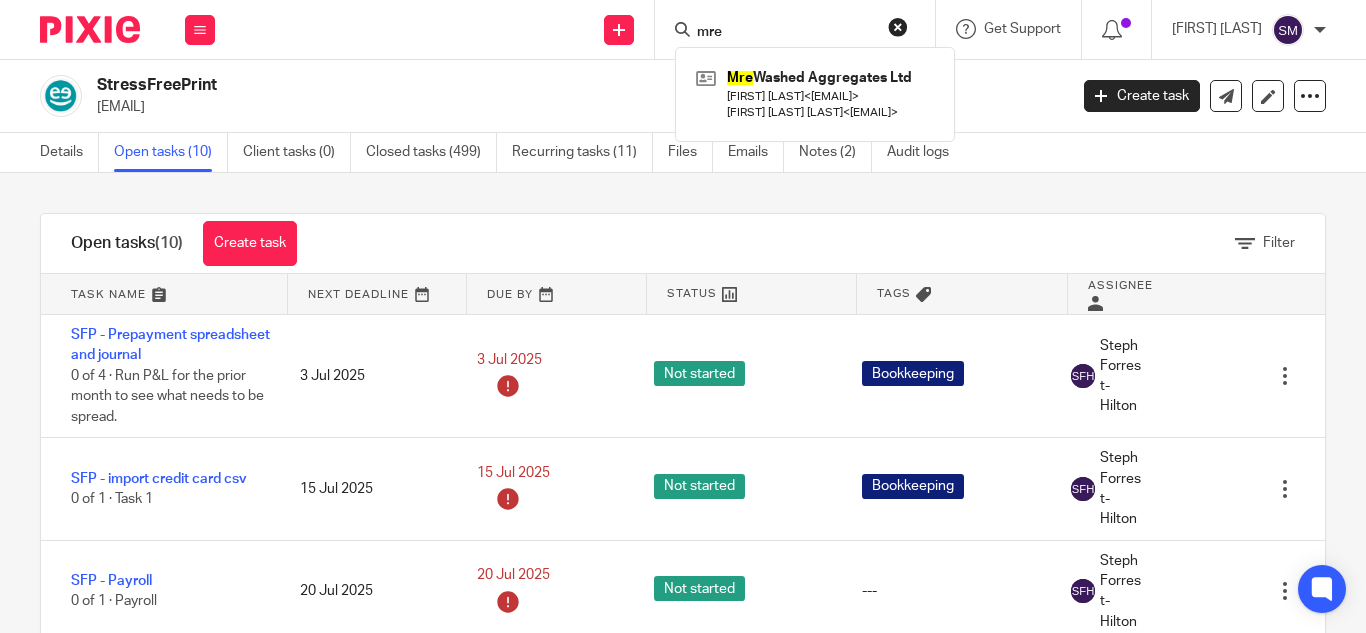 scroll, scrollTop: 0, scrollLeft: 0, axis: both 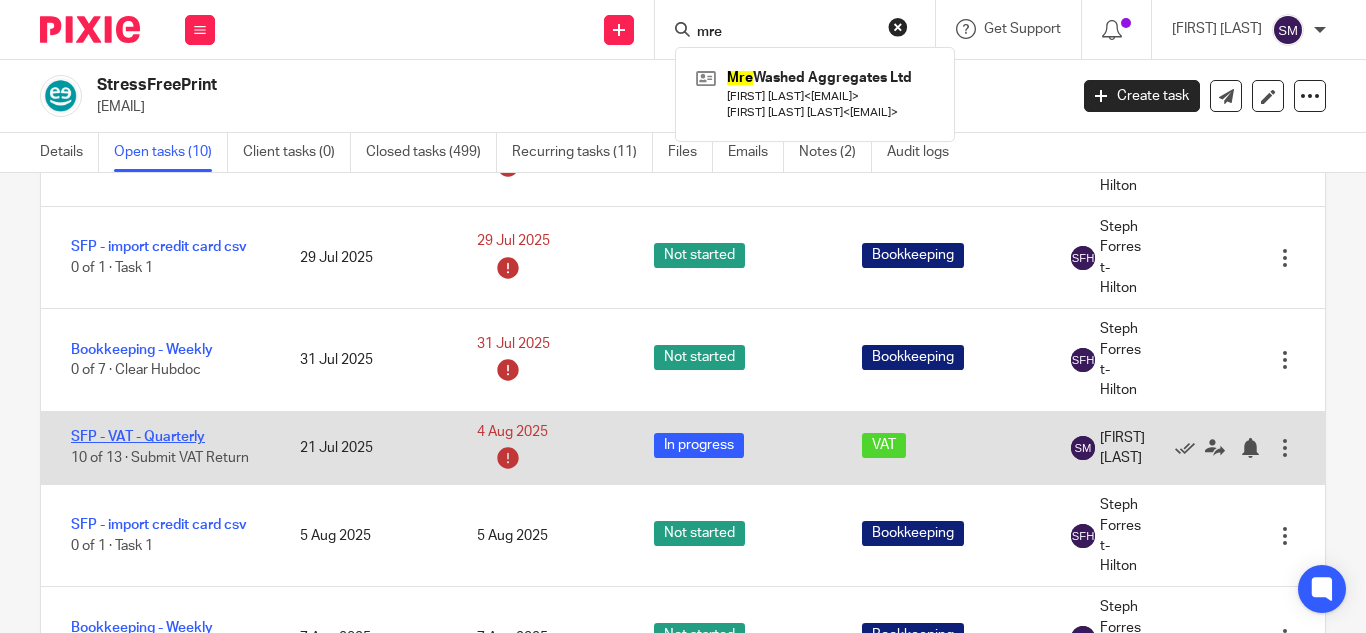 click on "SFP  - VAT - Quarterly" at bounding box center (138, 437) 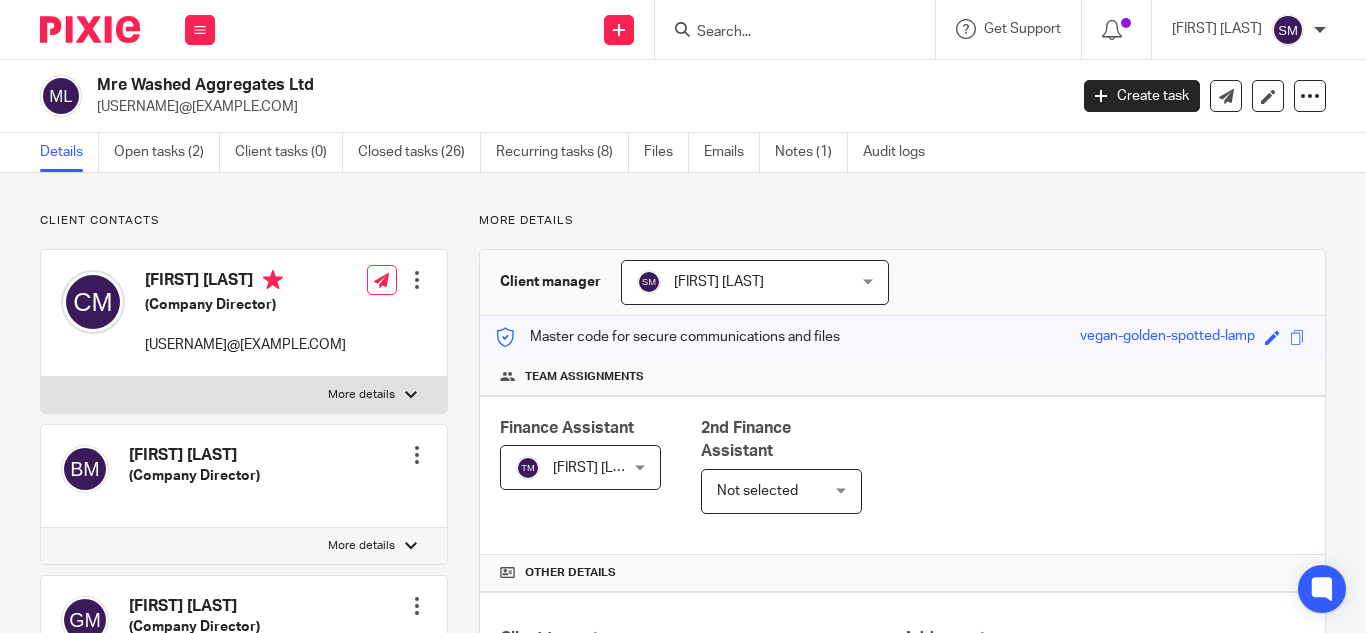 scroll, scrollTop: 0, scrollLeft: 0, axis: both 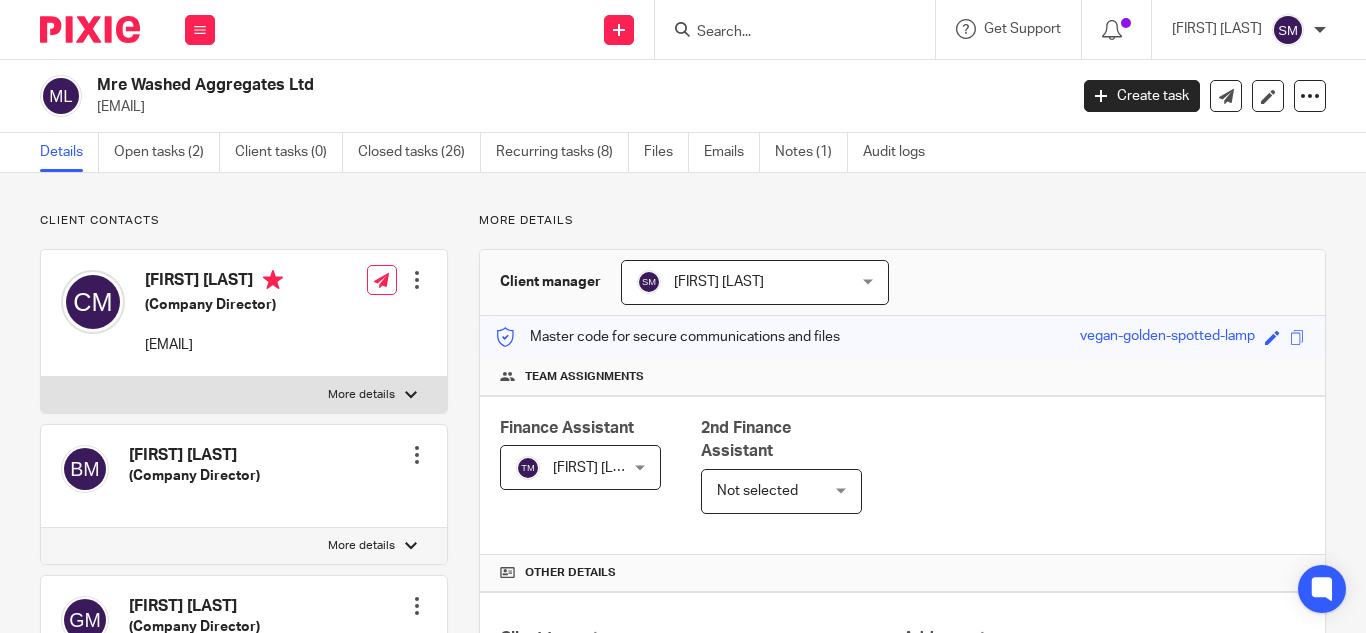 drag, startPoint x: 998, startPoint y: 1, endPoint x: 901, endPoint y: 21, distance: 99.0404 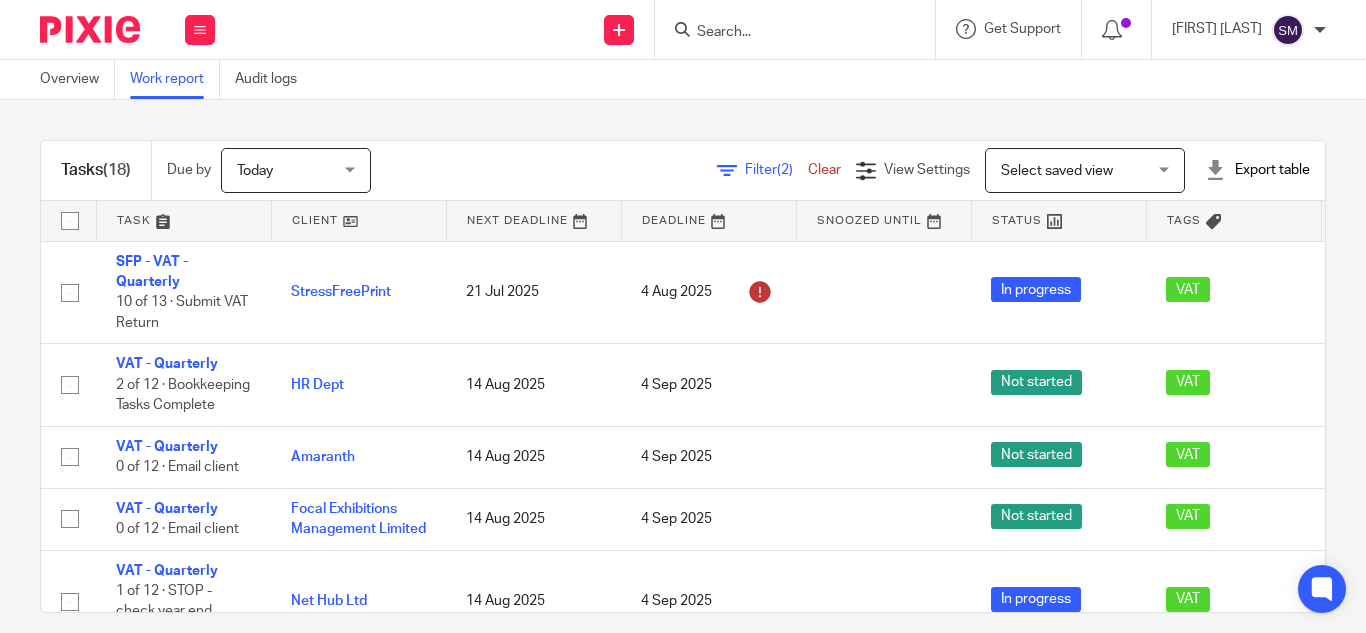scroll, scrollTop: 0, scrollLeft: 0, axis: both 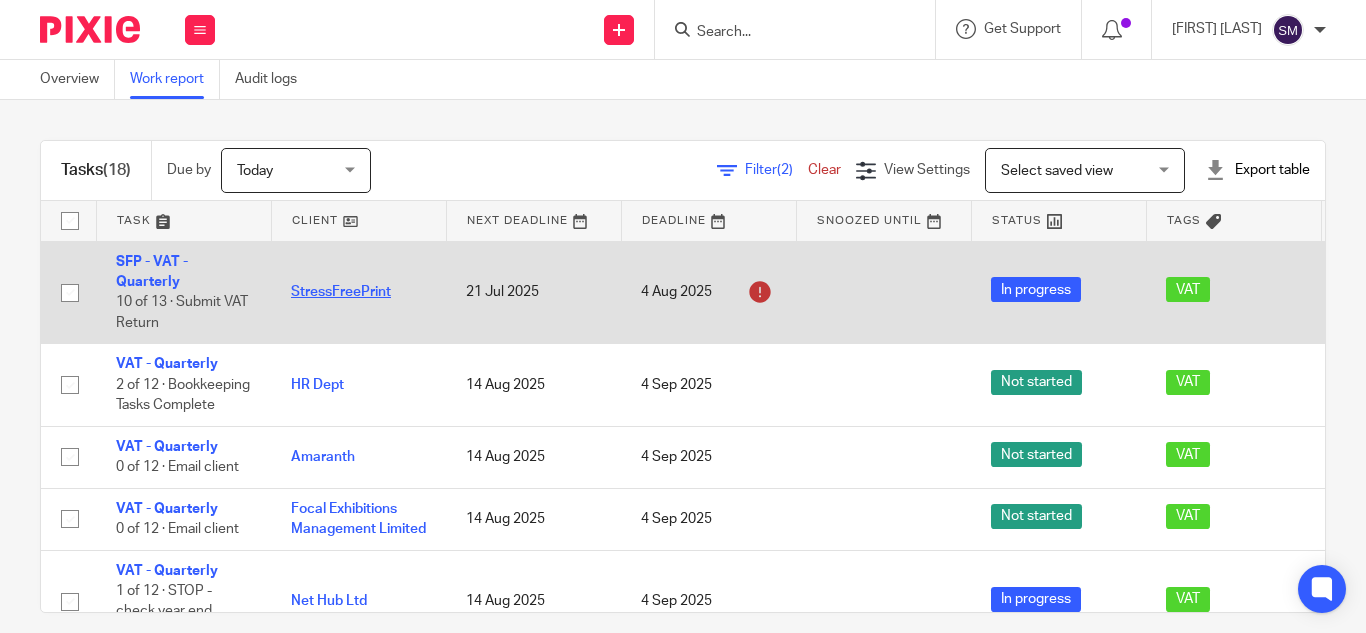 click on "StressFreePrint" at bounding box center (341, 292) 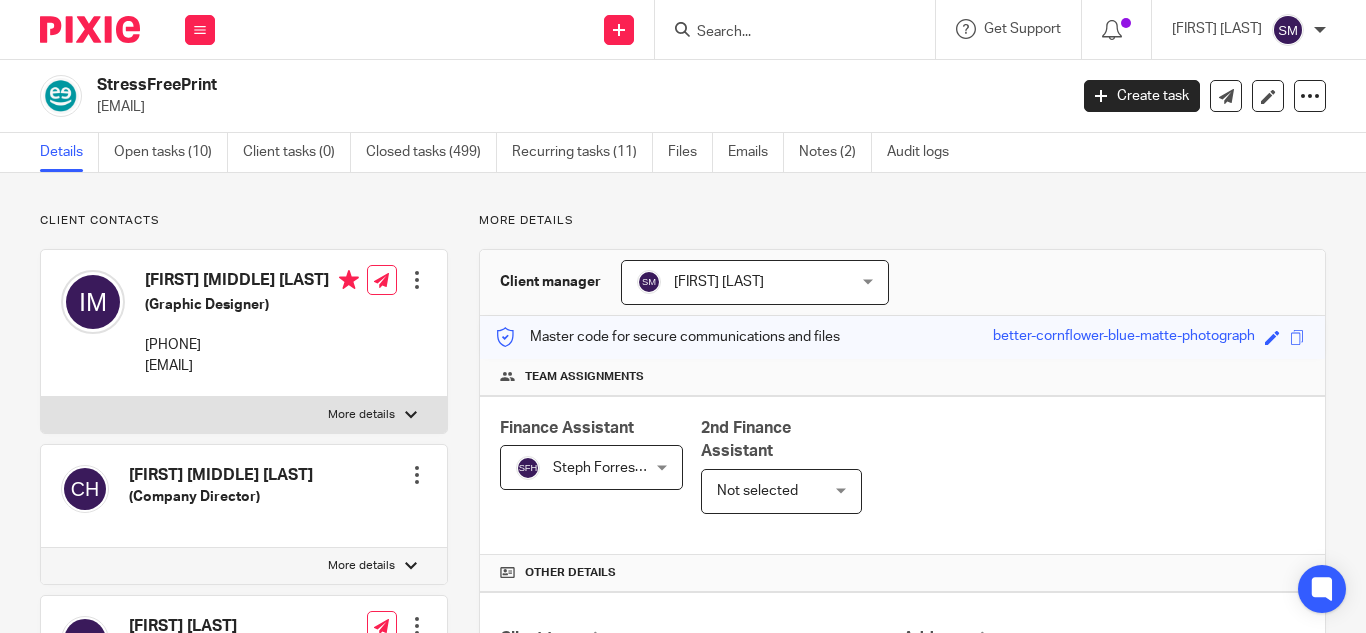 scroll, scrollTop: 0, scrollLeft: 0, axis: both 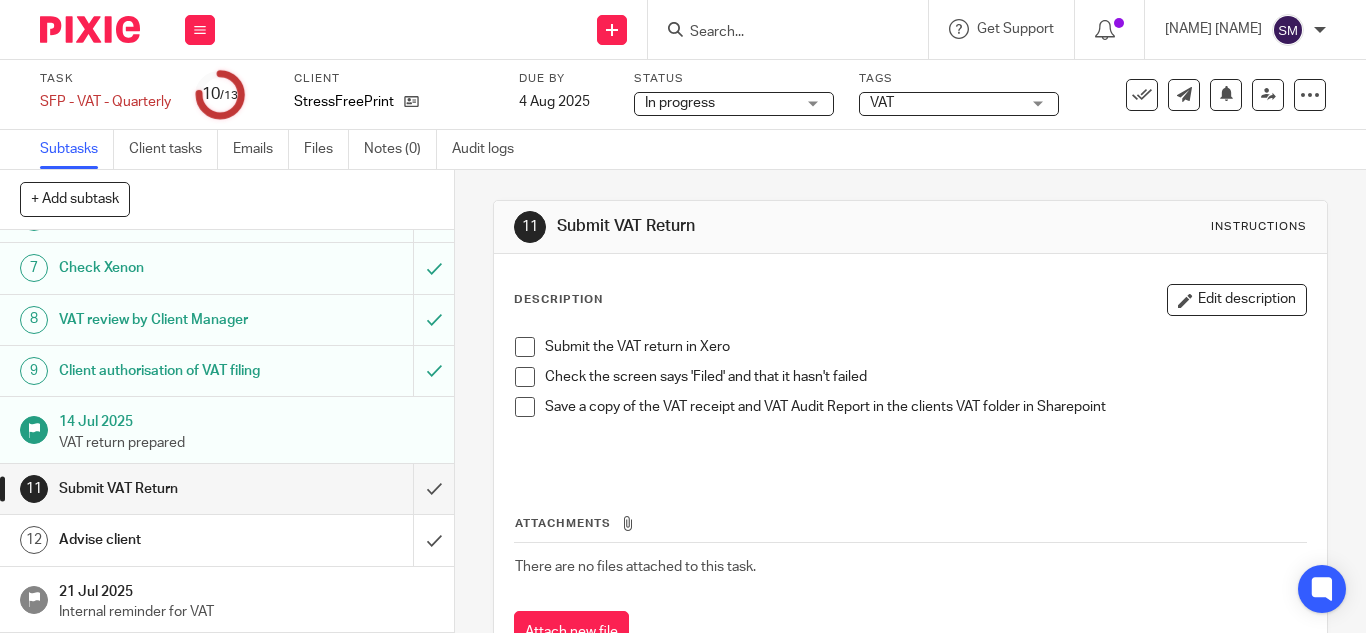 click at bounding box center [525, 347] 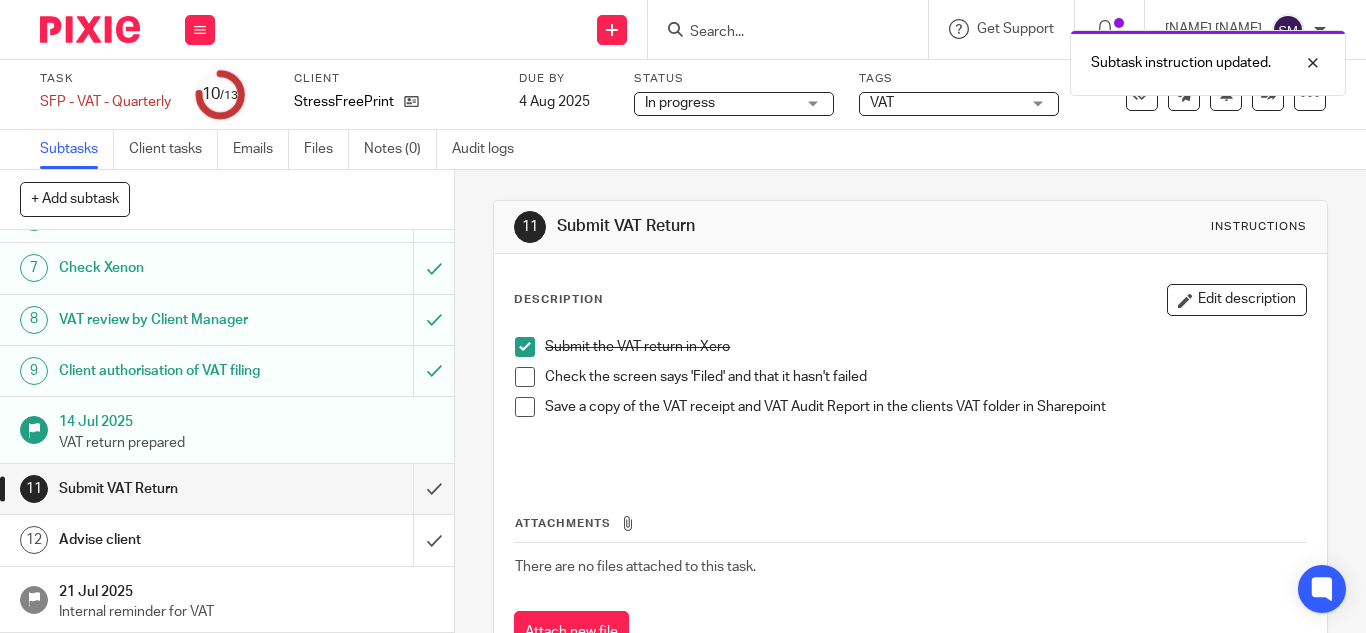 click at bounding box center (525, 377) 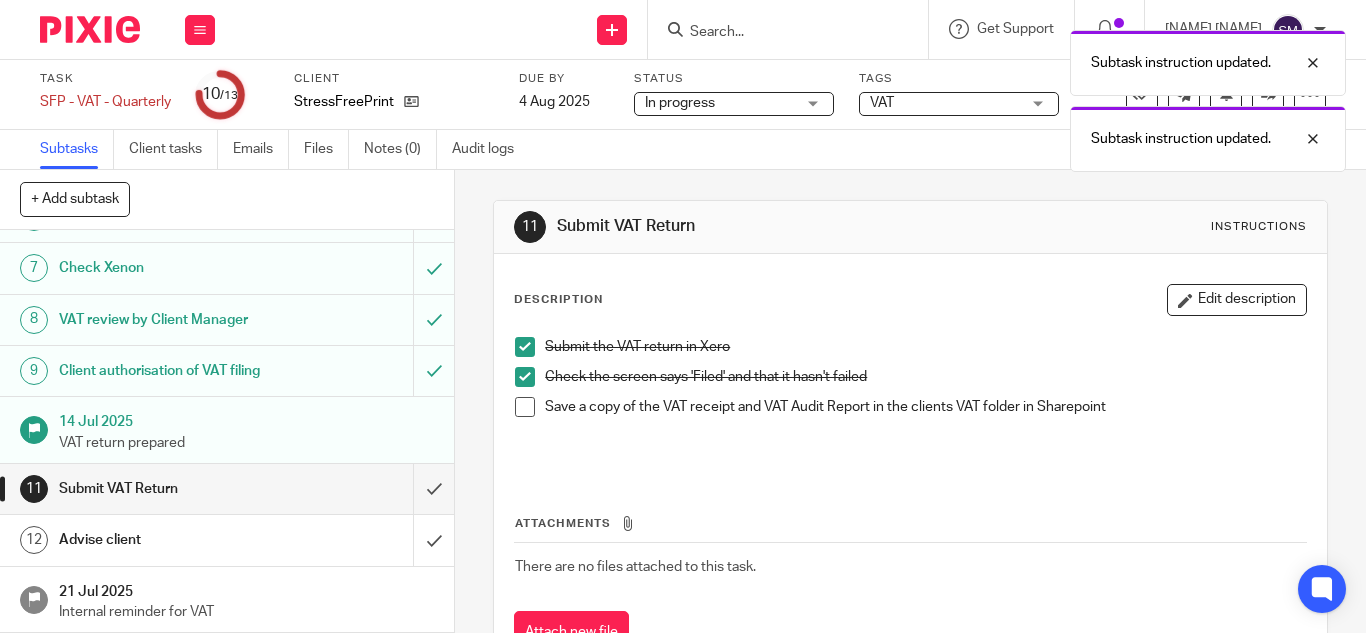 click at bounding box center (525, 407) 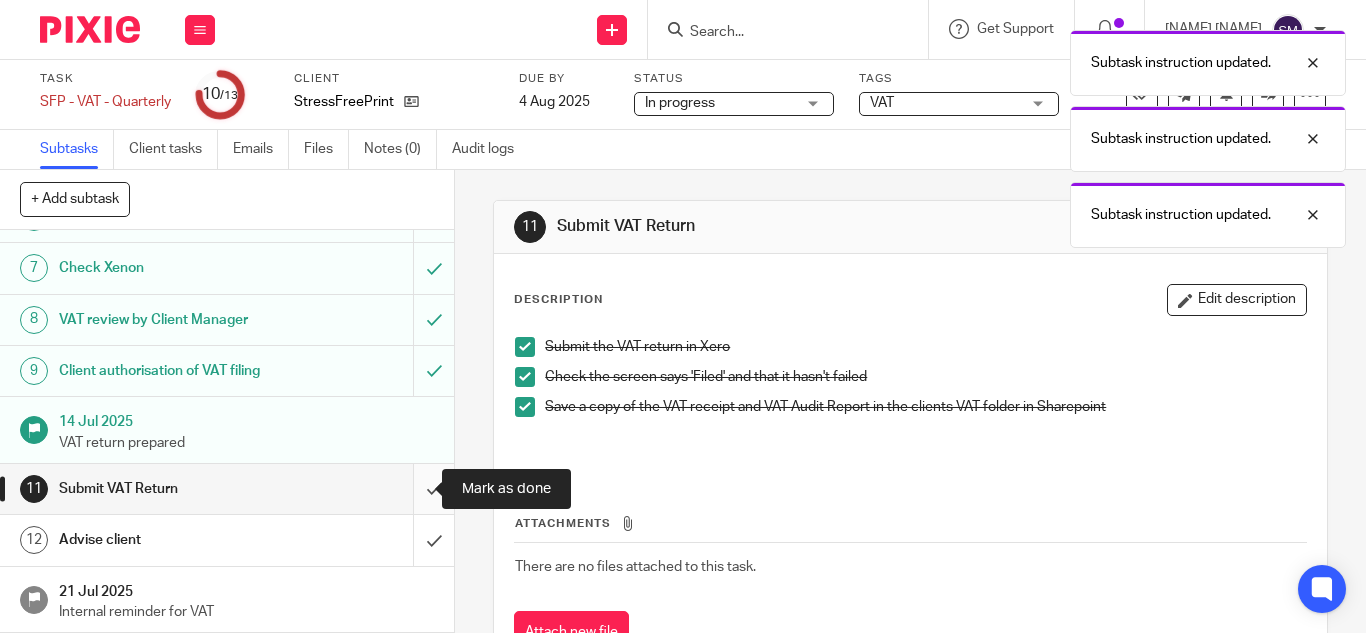 click at bounding box center [227, 489] 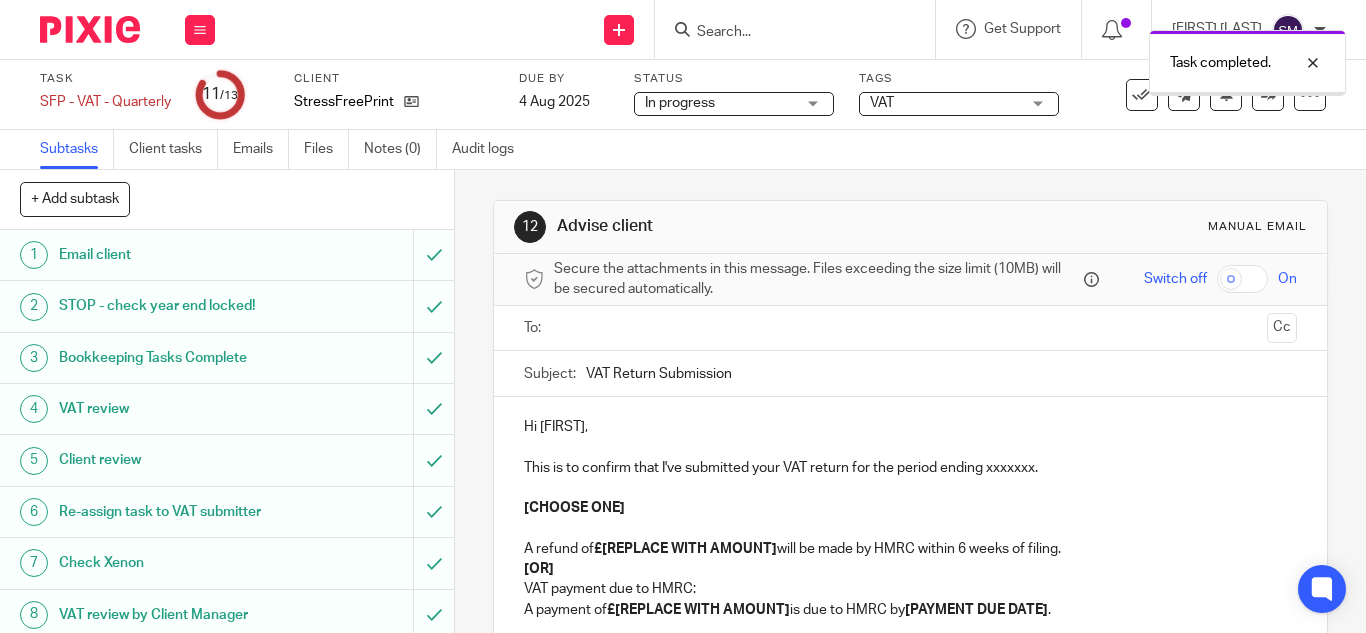 scroll, scrollTop: 0, scrollLeft: 0, axis: both 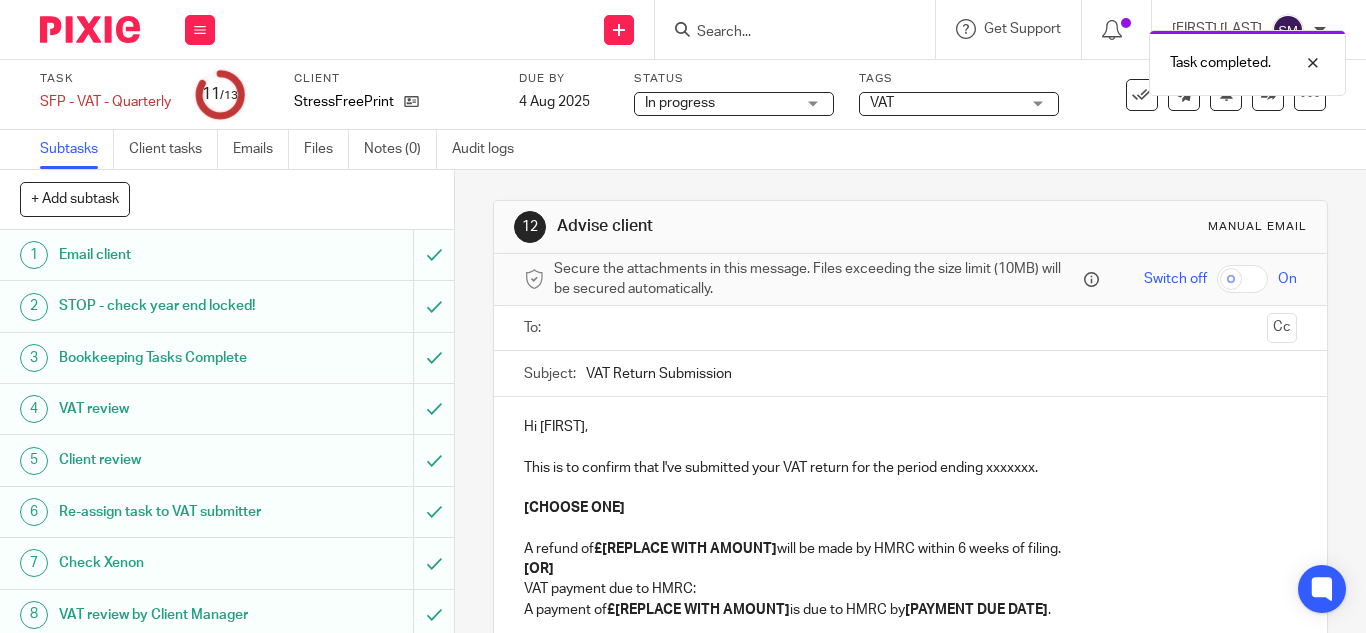 click at bounding box center [909, 328] 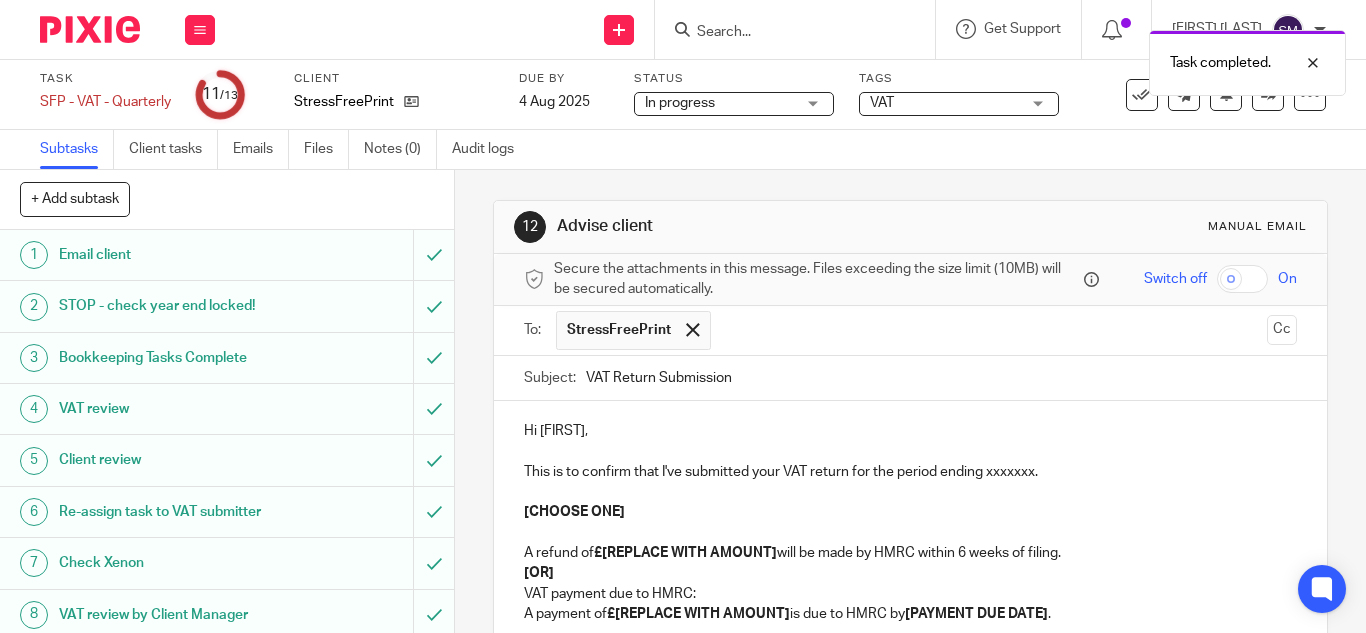 click on "This is to confirm that I've submitted your VAT return for the period ending xxxxxxx." at bounding box center (910, 472) 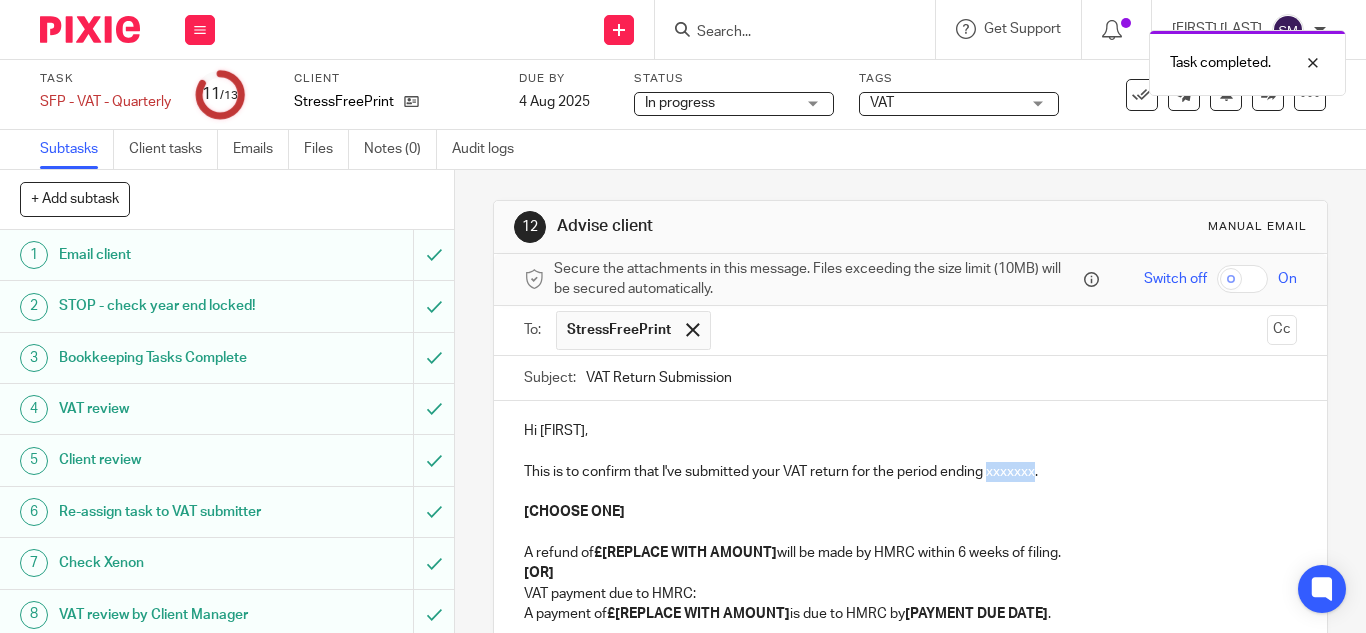 click on "This is to confirm that I've submitted your VAT return for the period ending xxxxxxx." at bounding box center (910, 472) 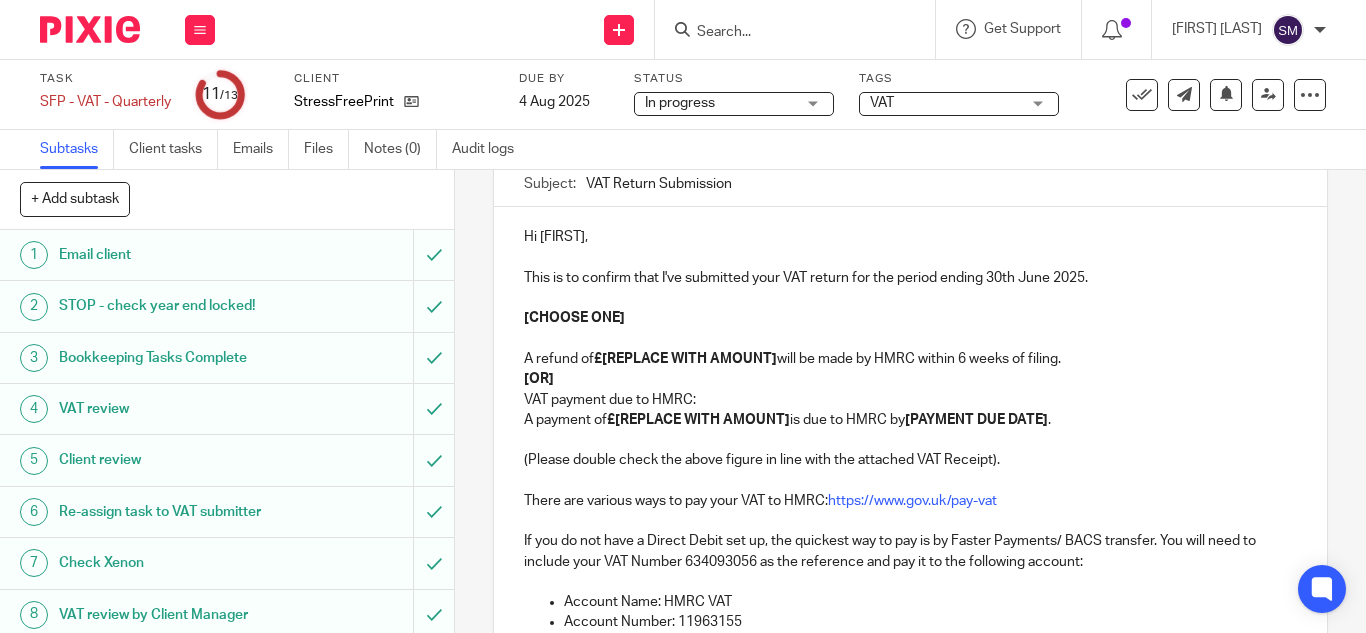 scroll, scrollTop: 229, scrollLeft: 0, axis: vertical 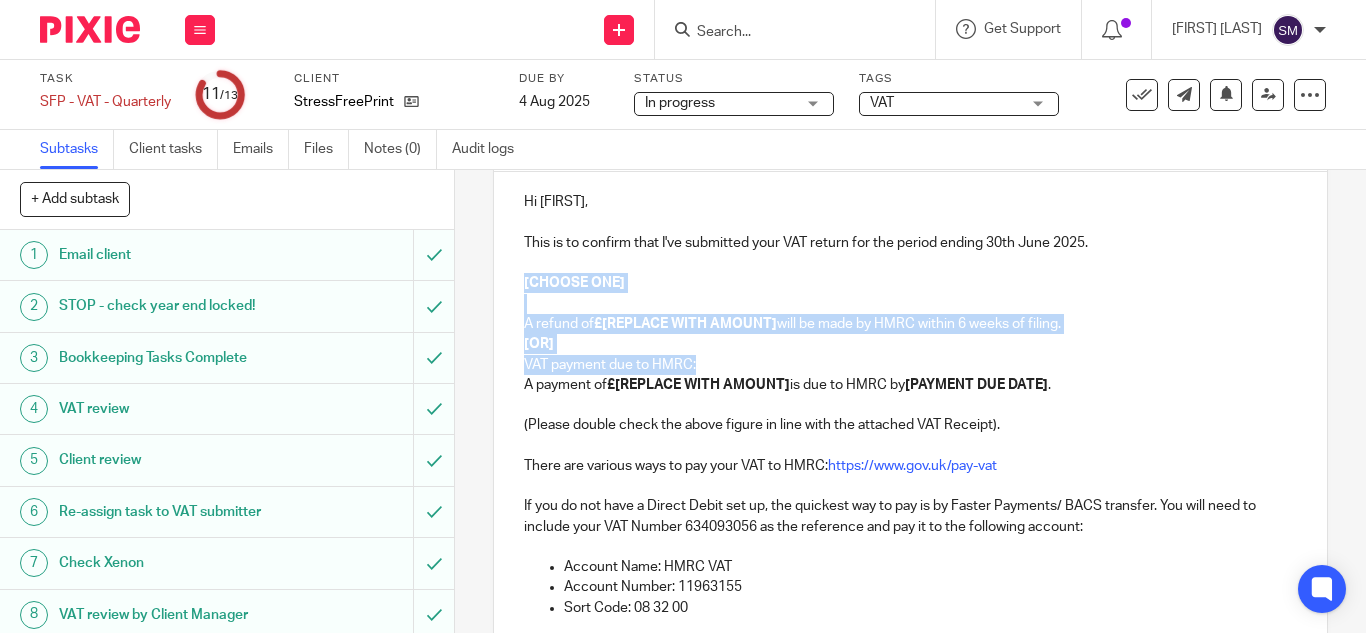 drag, startPoint x: 513, startPoint y: 275, endPoint x: 701, endPoint y: 362, distance: 207.15453 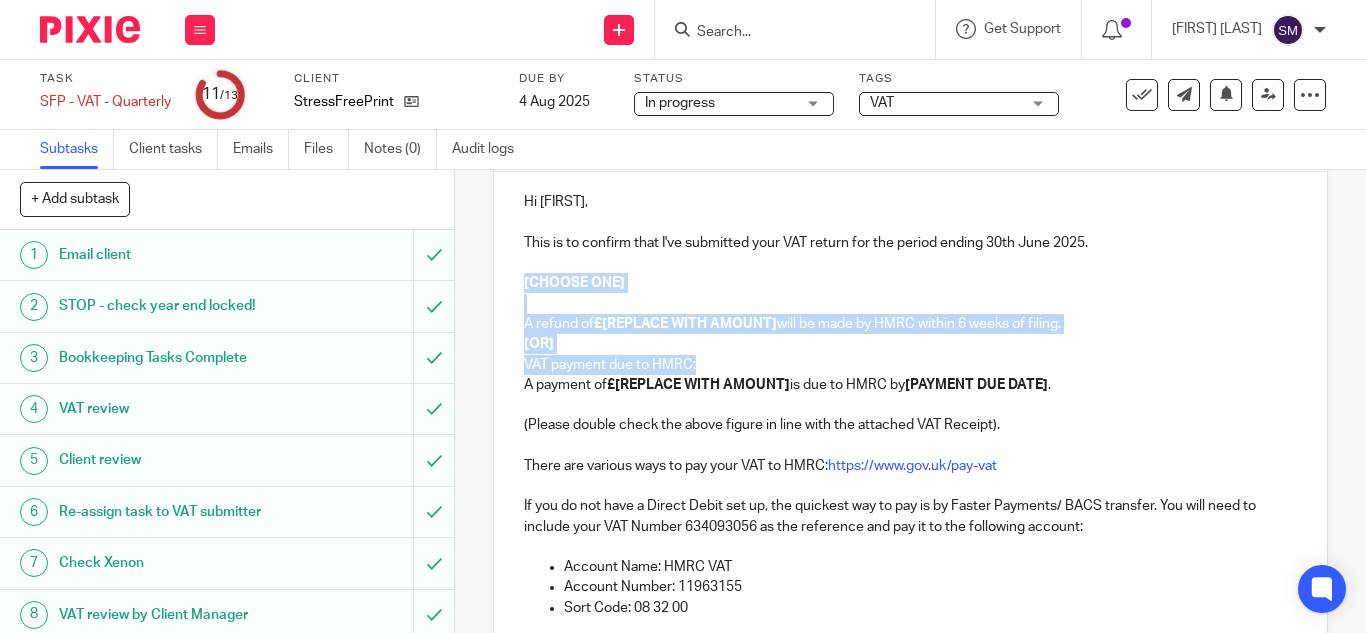 click on "Hi Ian, This is to confirm that I've submitted your VAT return for the period ending 30th June 2025. [CHOOSE ONE] A refund of  £[REPLACE WITH AMOUNT]  will be made by HMRC within 6 weeks of filing. [OR] VAT payment due to HMRC: A payment of  £[REPLACE WITH AMOUNT]  is due to HMRC by  [PAYMENT DUE DATE] . (Please double check the above figure in line with the attached VAT Receipt). There are various ways to pay your VAT to HMRC:  https://www.gov.uk/pay-vat If you do not have a Direct Debit set up, the quickest way to pay is by Faster Payments/ BACS transfer. You will need to include your VAT Number 634093056 as the reference and pay it to the following account: Account Name: HMRC VAT Account Number: 11963155 Sort Code: 08 32 00 If you have any further questions, please do not hesitate to contact me directly. Best wishes" at bounding box center [910, 463] 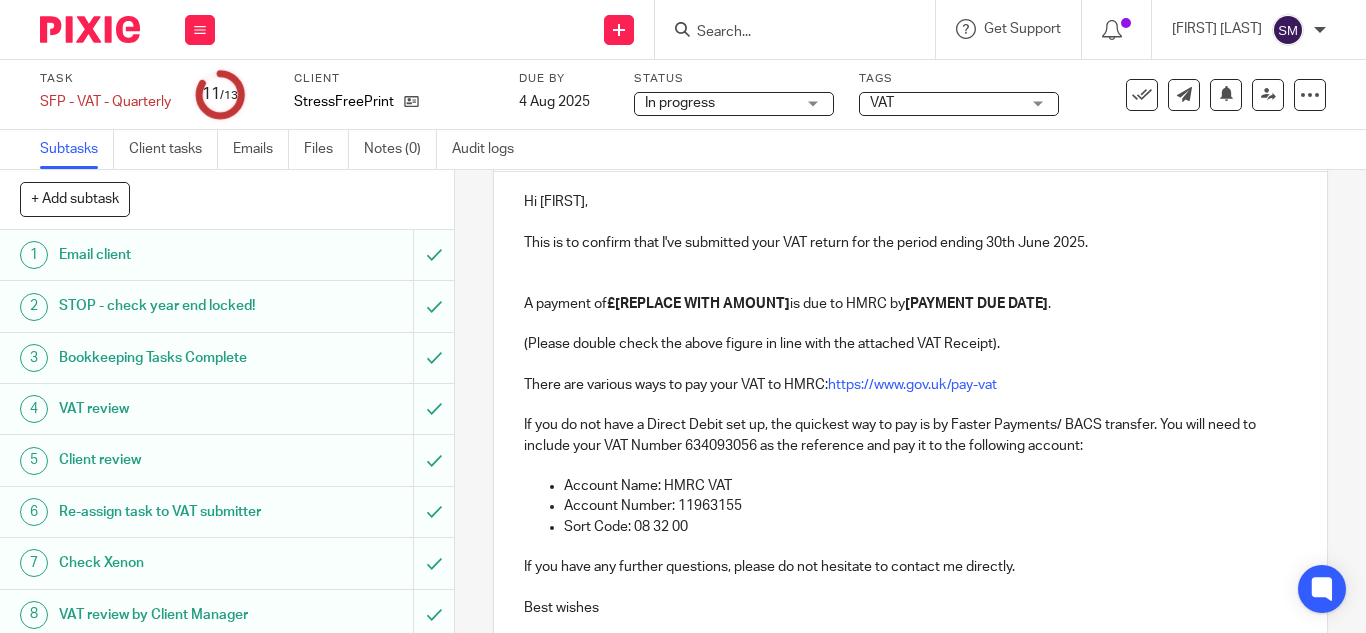 scroll, scrollTop: 54, scrollLeft: 0, axis: vertical 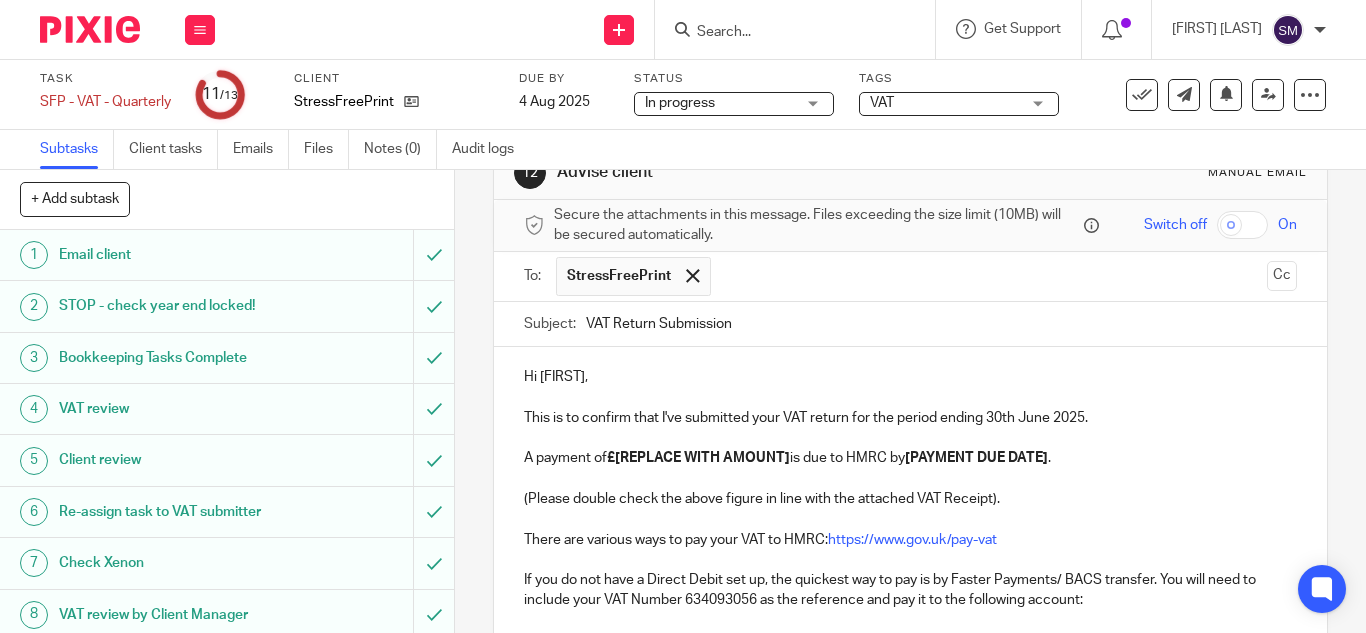 click on "£[REPLACE WITH AMOUNT]" at bounding box center [698, 458] 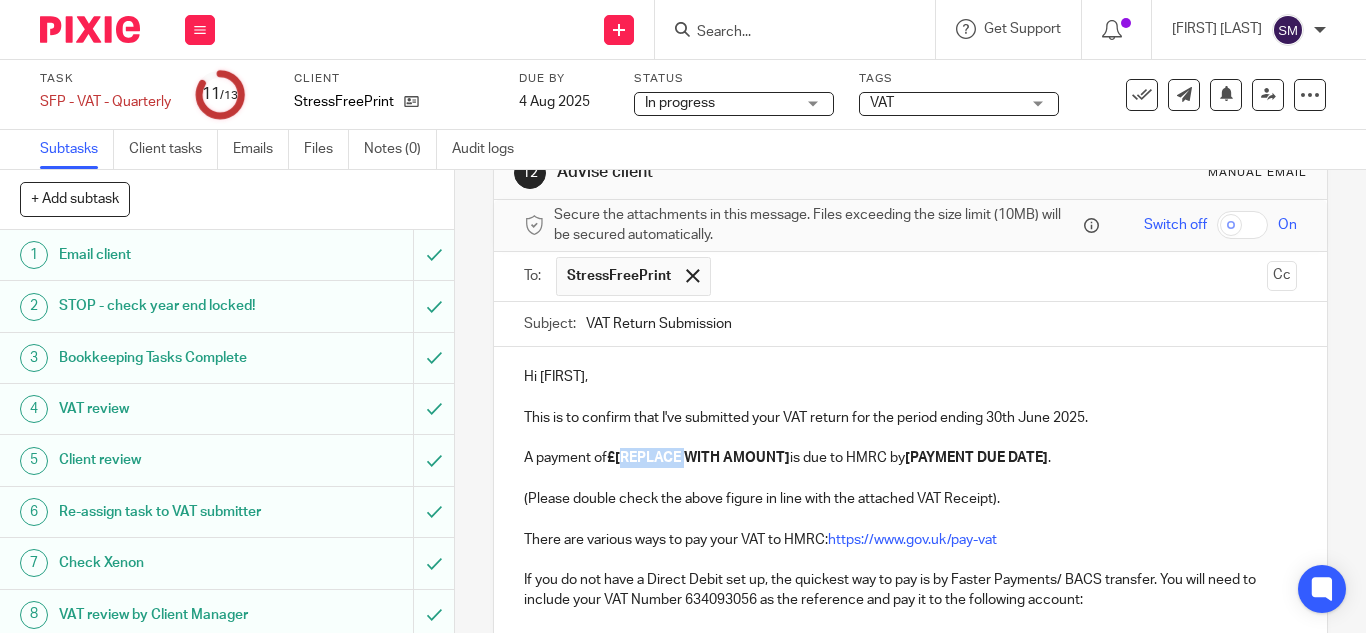click on "£[REPLACE WITH AMOUNT]" at bounding box center [698, 458] 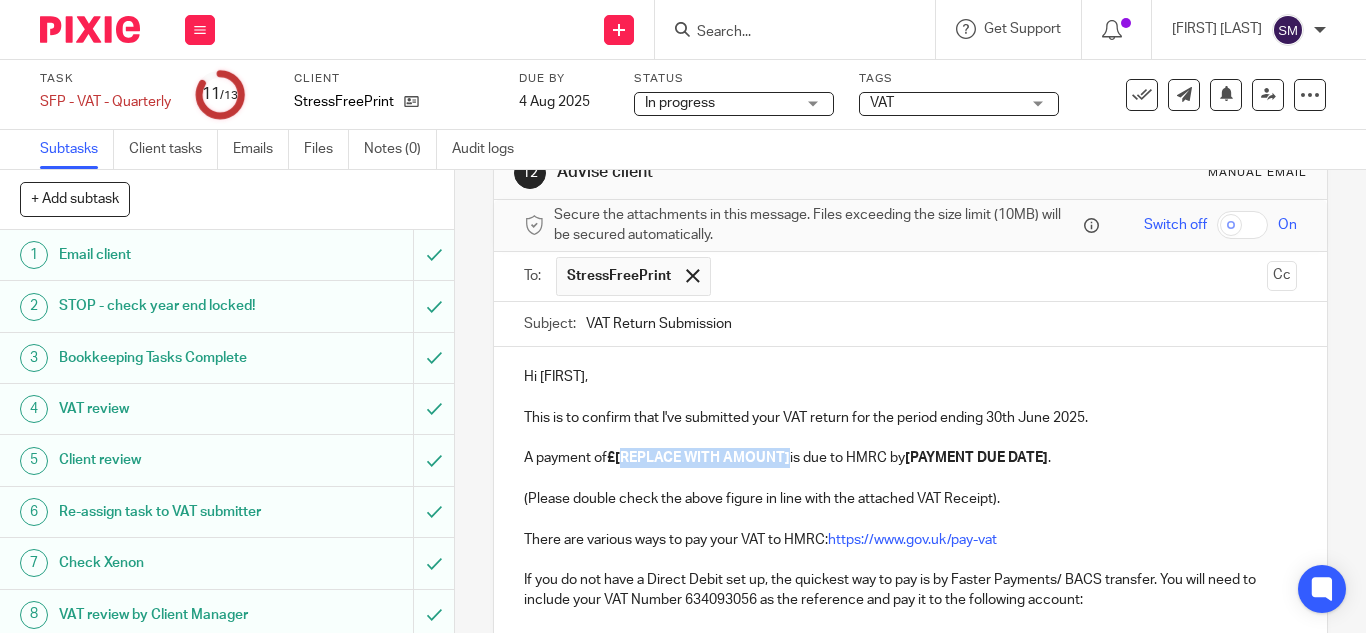 drag, startPoint x: 788, startPoint y: 461, endPoint x: 615, endPoint y: 463, distance: 173.01157 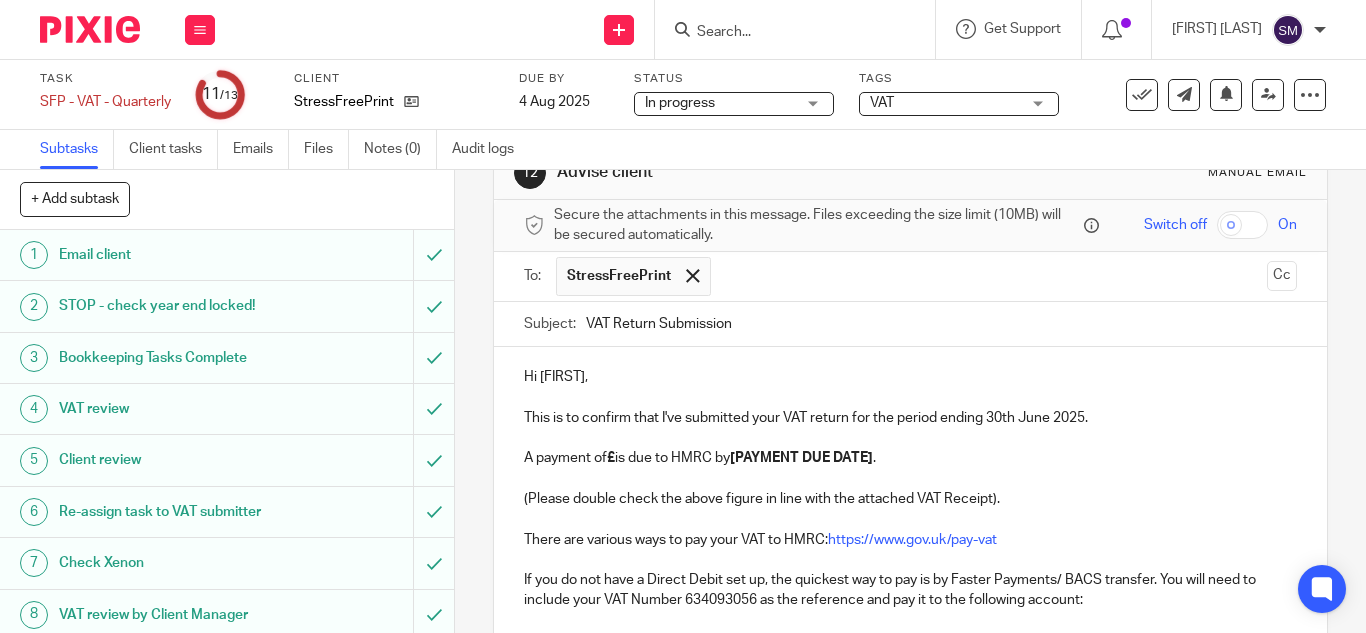 scroll, scrollTop: 428, scrollLeft: 0, axis: vertical 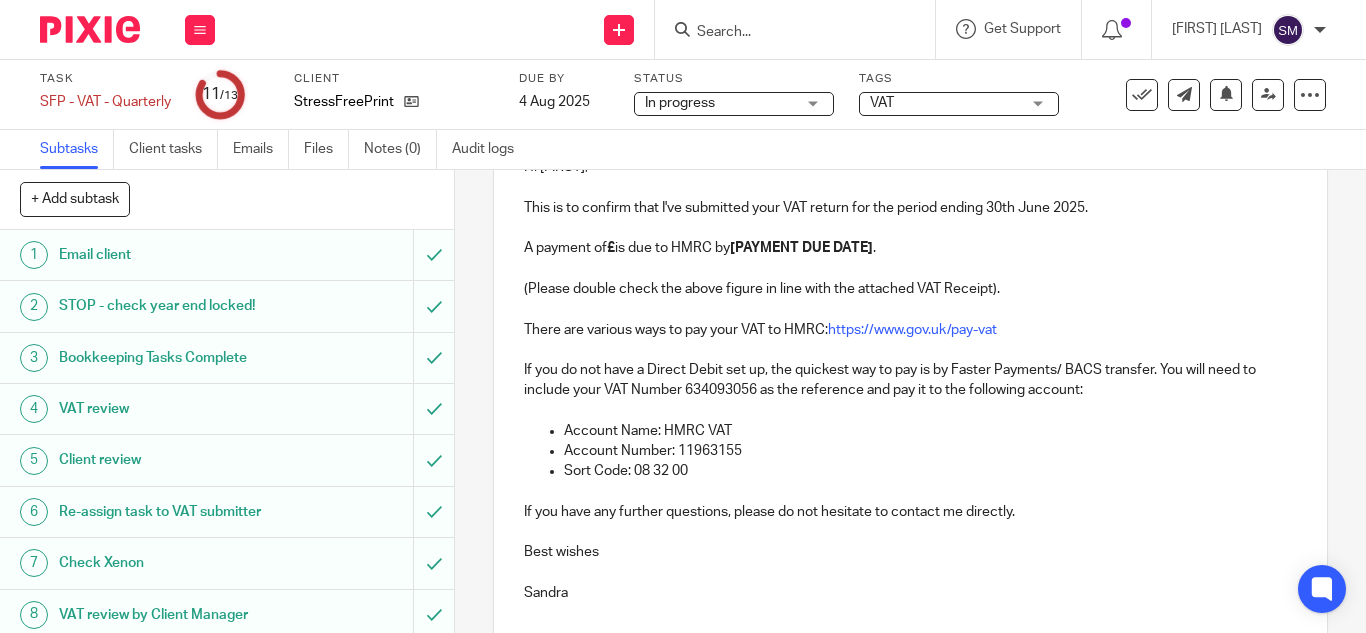 click on "A payment of  £  is due to HMRC by  [PAYMENT DUE DATE] ." at bounding box center (910, 248) 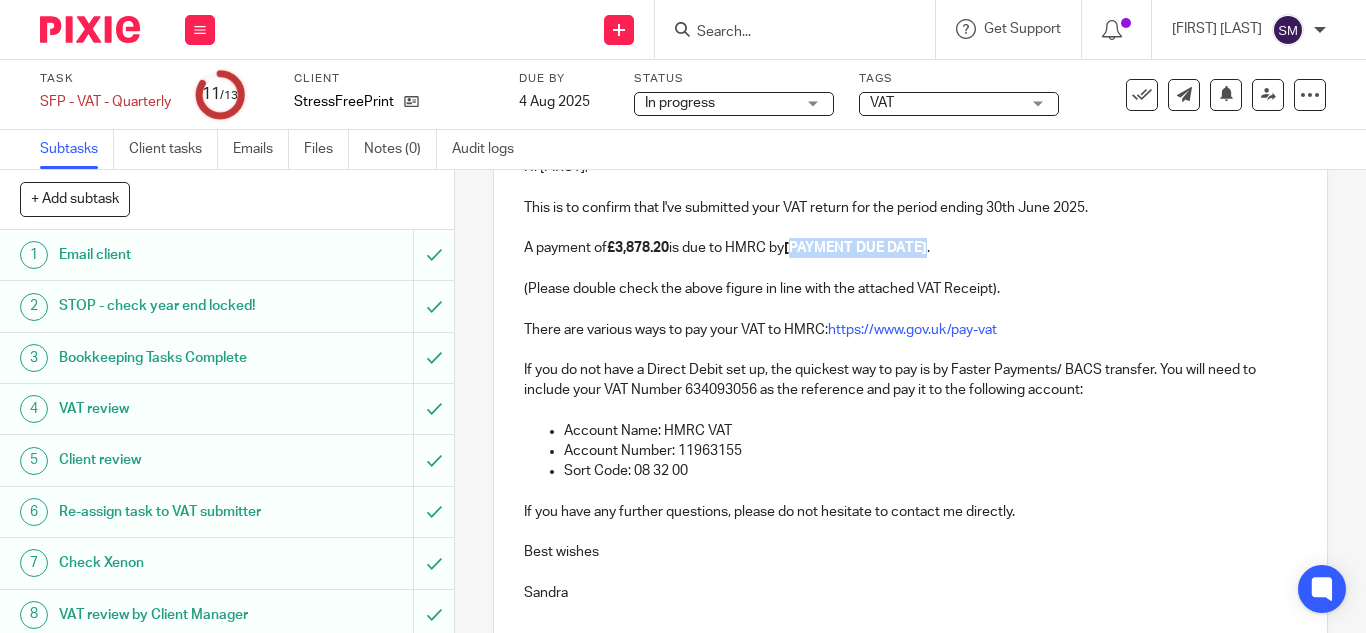 drag, startPoint x: 933, startPoint y: 250, endPoint x: 795, endPoint y: 255, distance: 138.09055 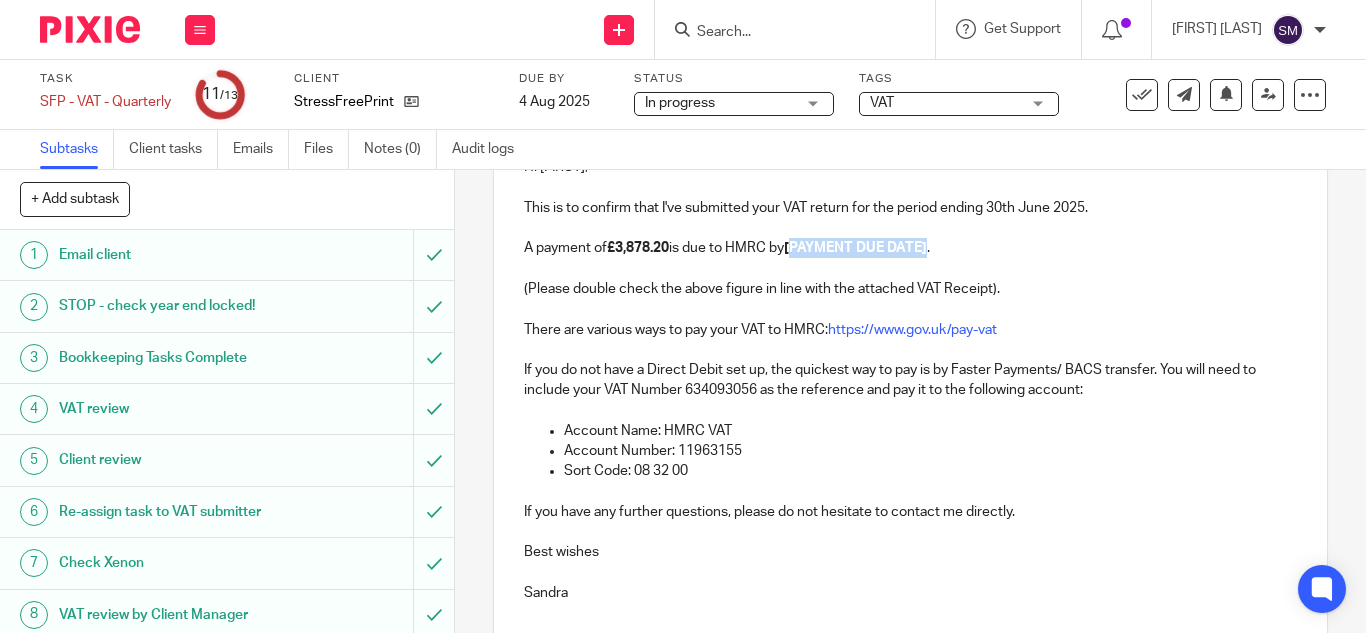 click on "A payment of  £3,878.20  is due to HMRC by  [PAYMENT DUE DATE] ." at bounding box center (910, 248) 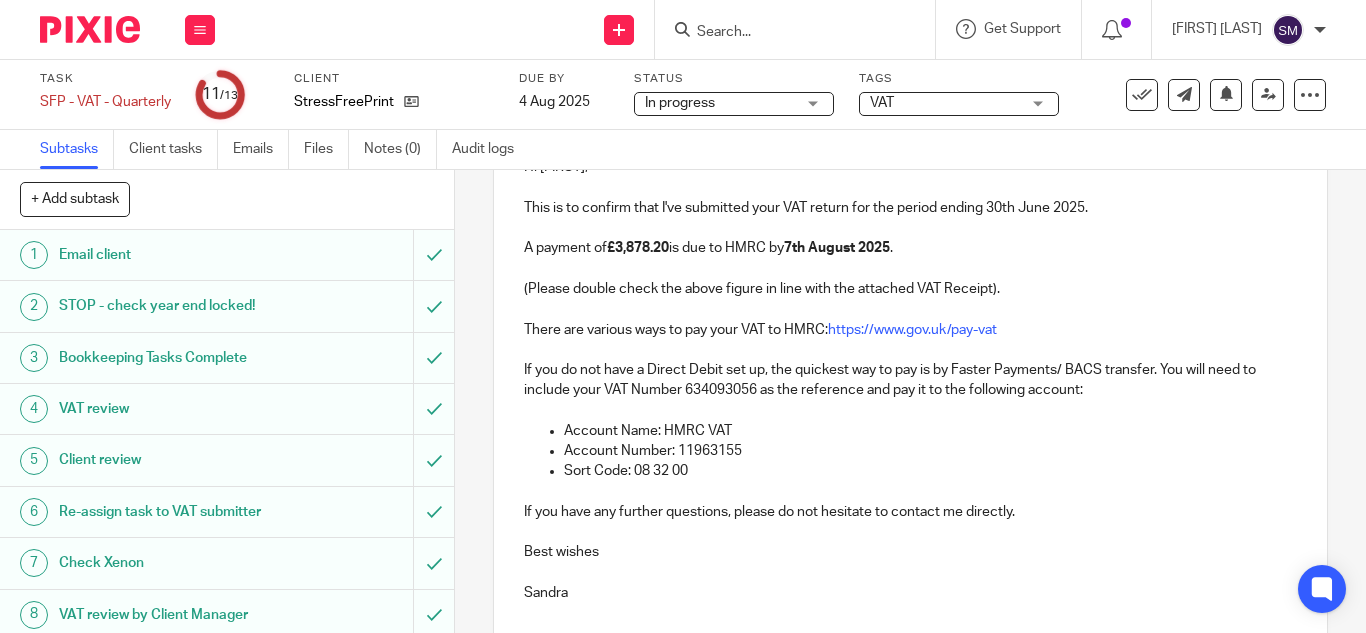 click on "Sort Code: 08 32 00" at bounding box center (930, 471) 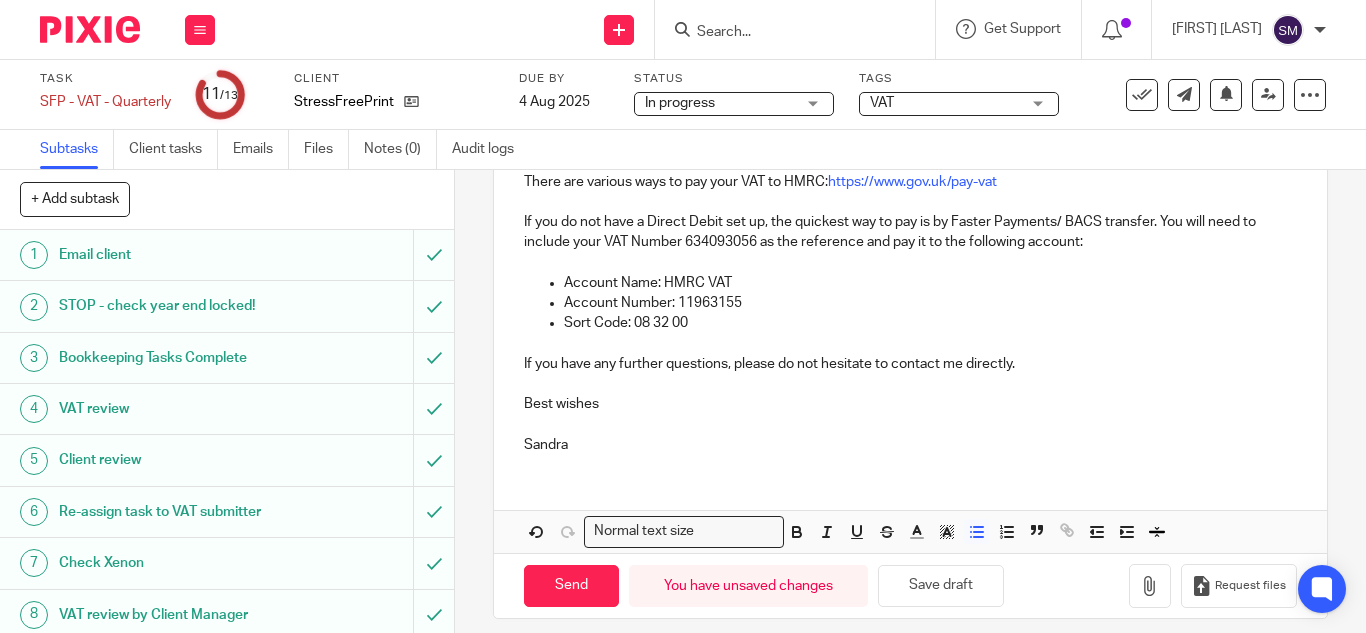 scroll, scrollTop: 428, scrollLeft: 0, axis: vertical 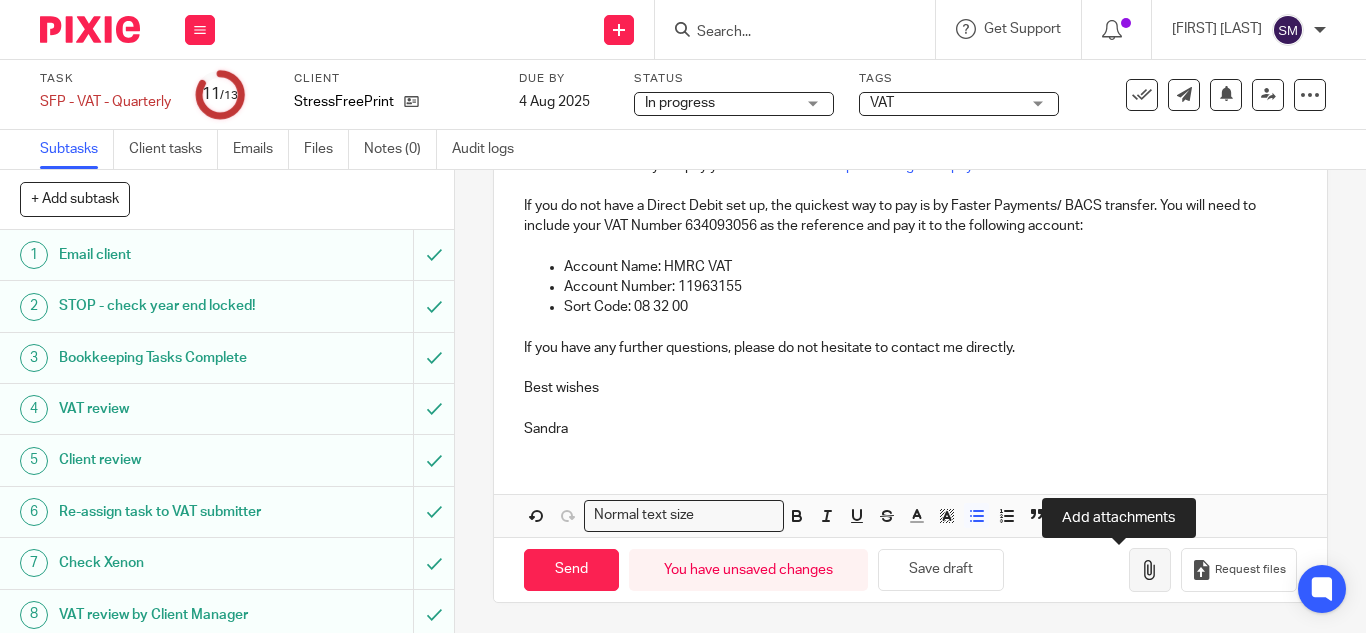 click at bounding box center (1150, 570) 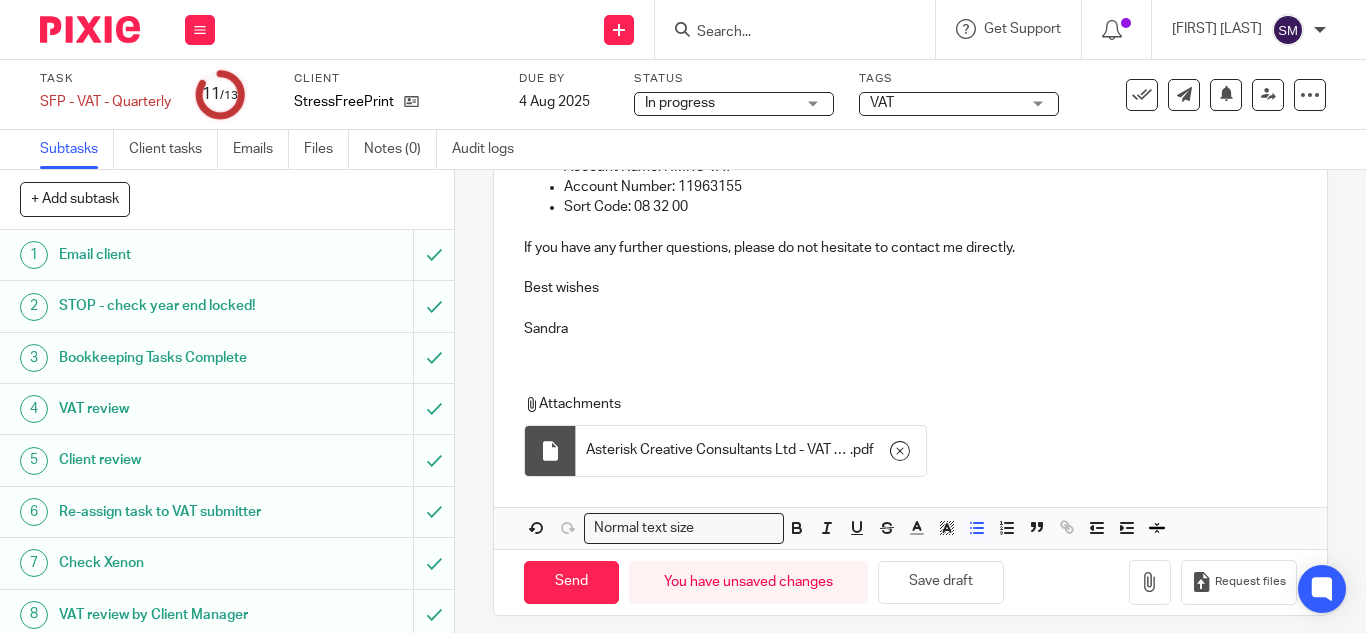 scroll, scrollTop: 531, scrollLeft: 0, axis: vertical 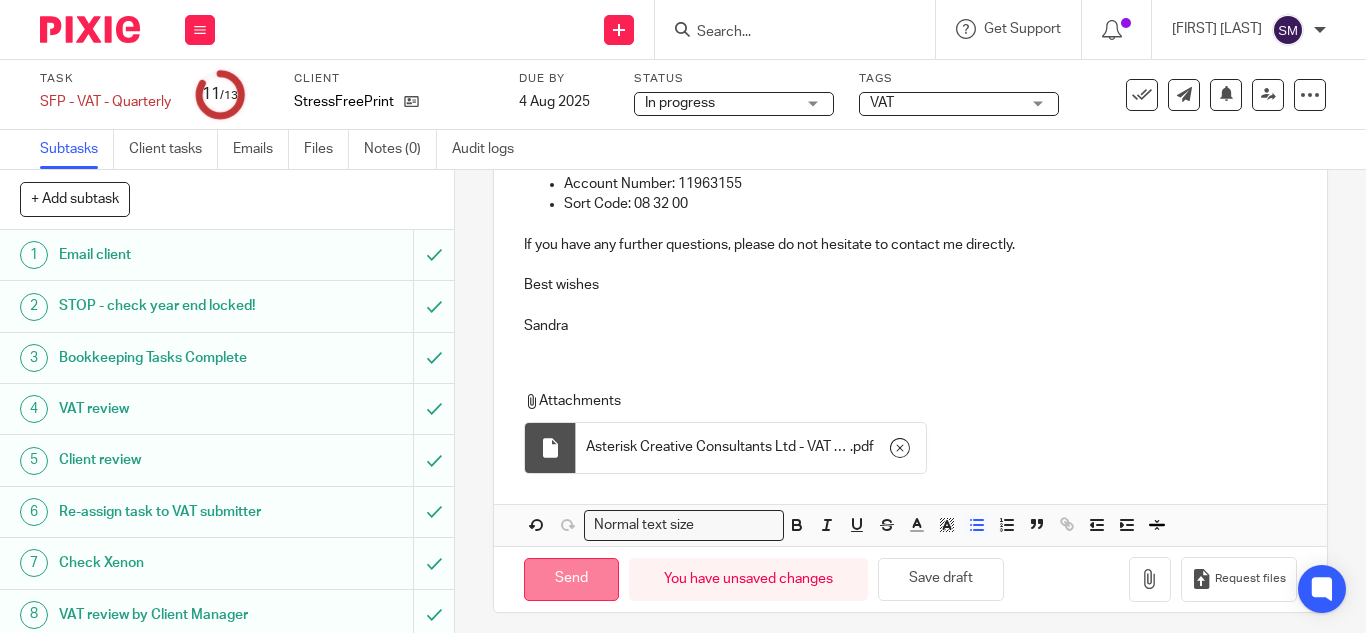 click on "Send" at bounding box center [571, 579] 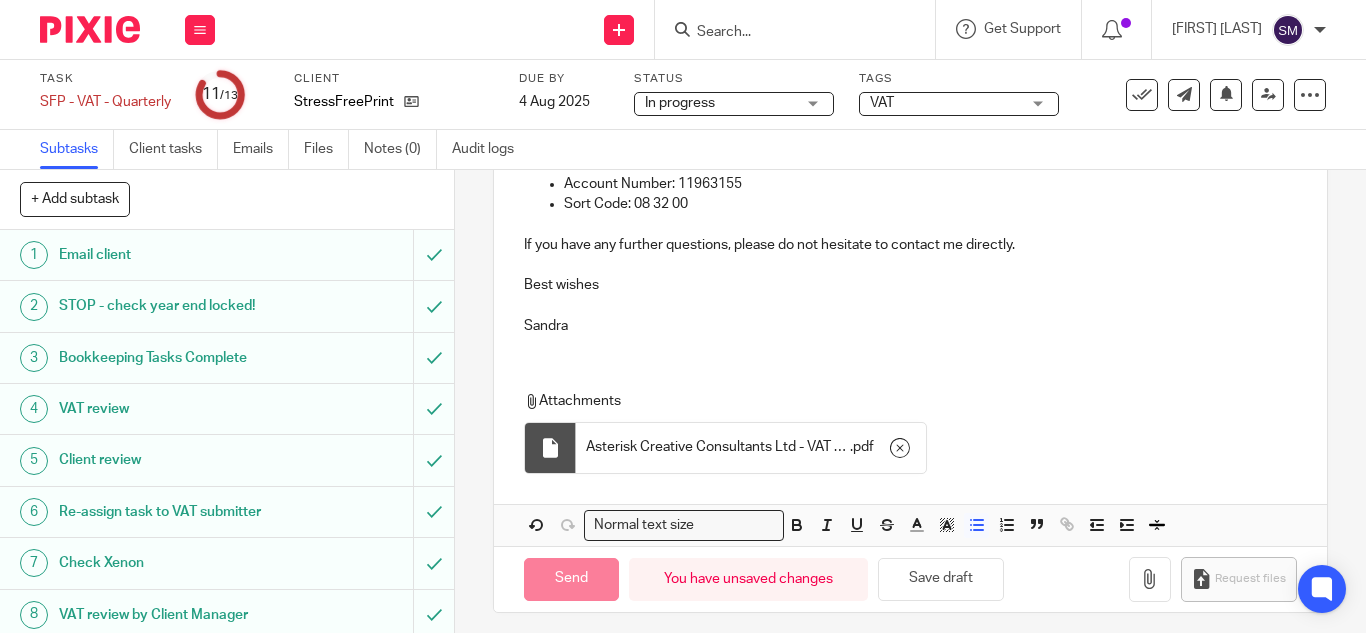 type on "Sent" 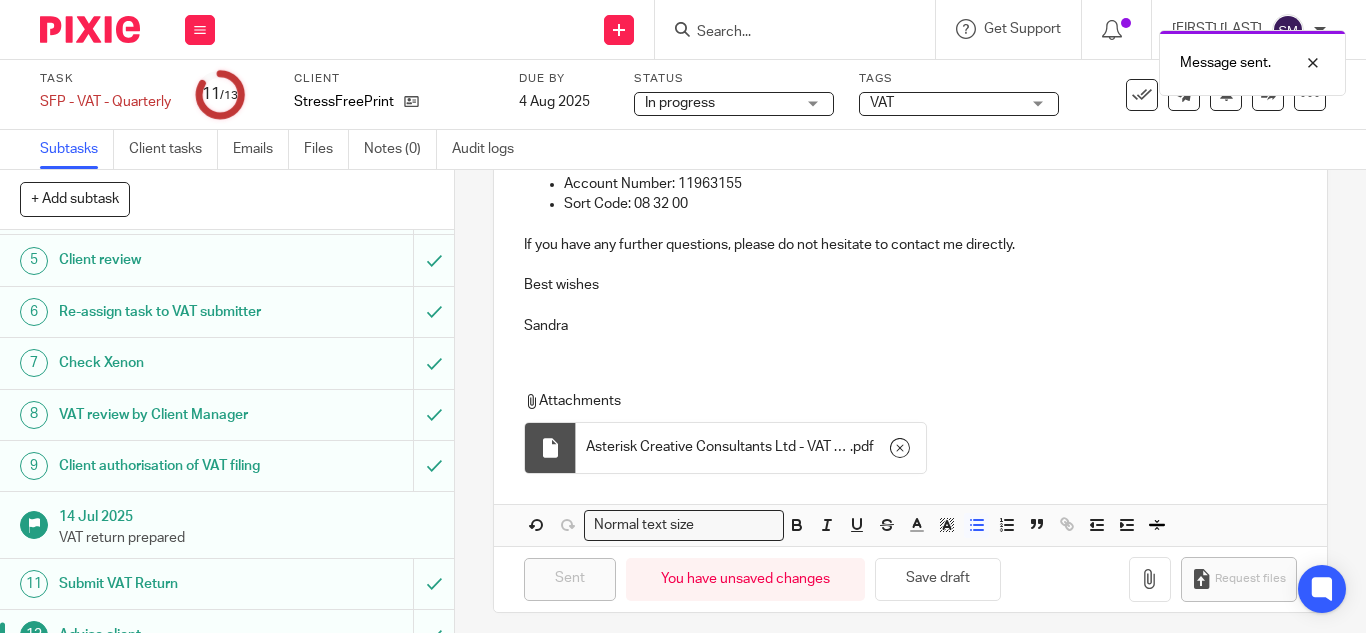 scroll, scrollTop: 295, scrollLeft: 0, axis: vertical 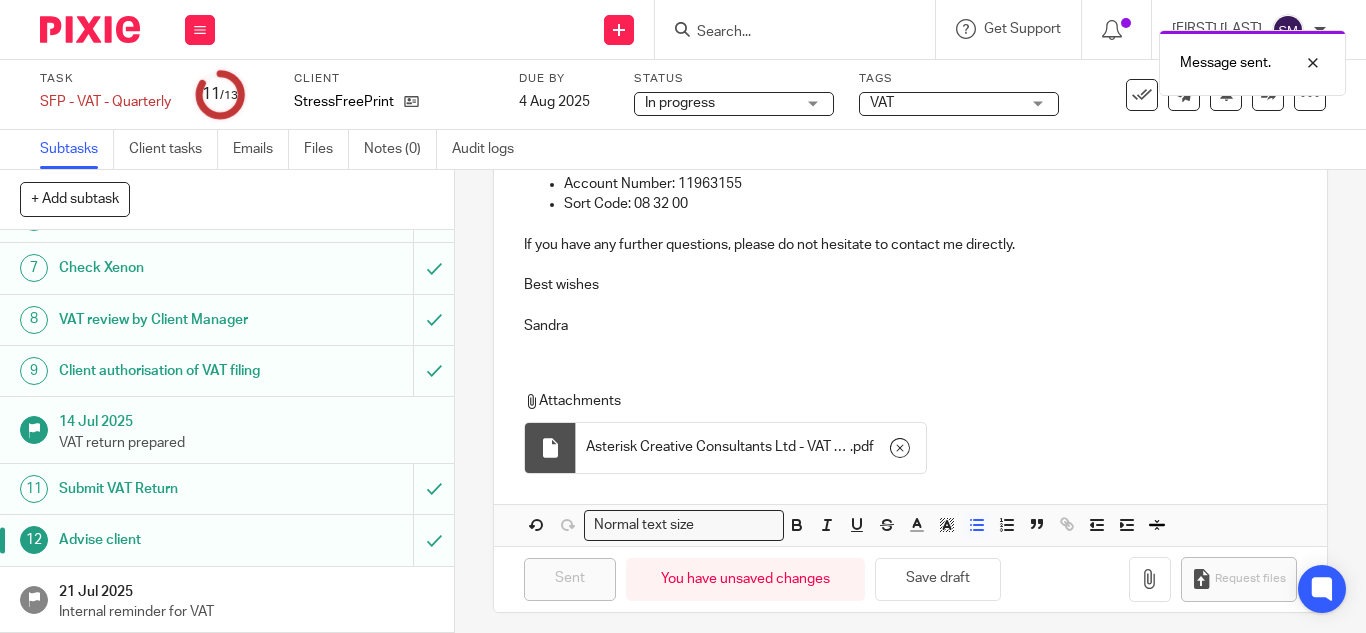 click on "Internal reminder for VAT" at bounding box center (247, 612) 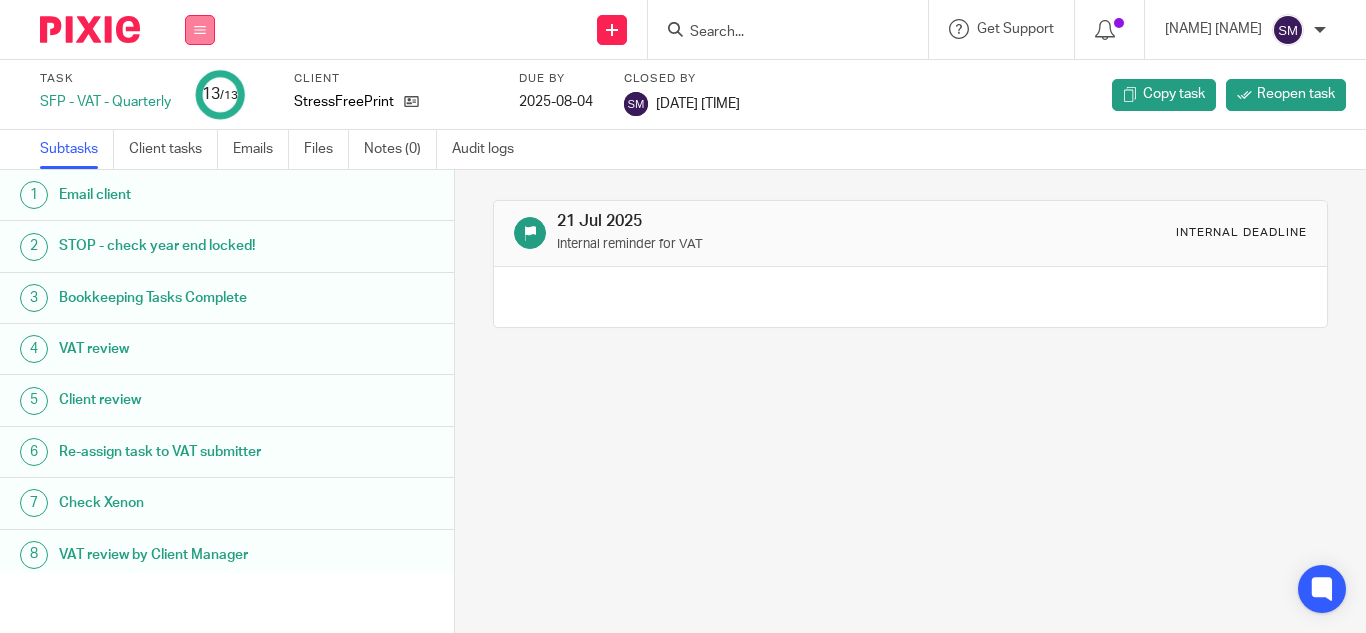 scroll, scrollTop: 0, scrollLeft: 0, axis: both 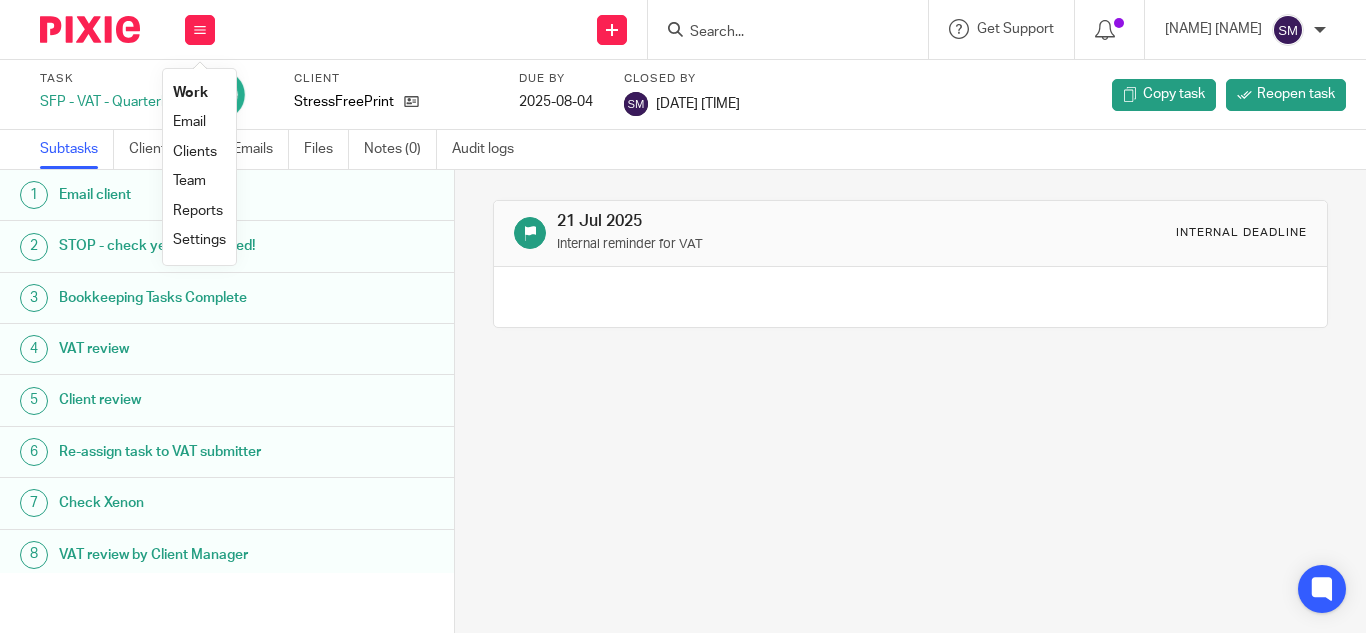 click on "Work" at bounding box center [190, 93] 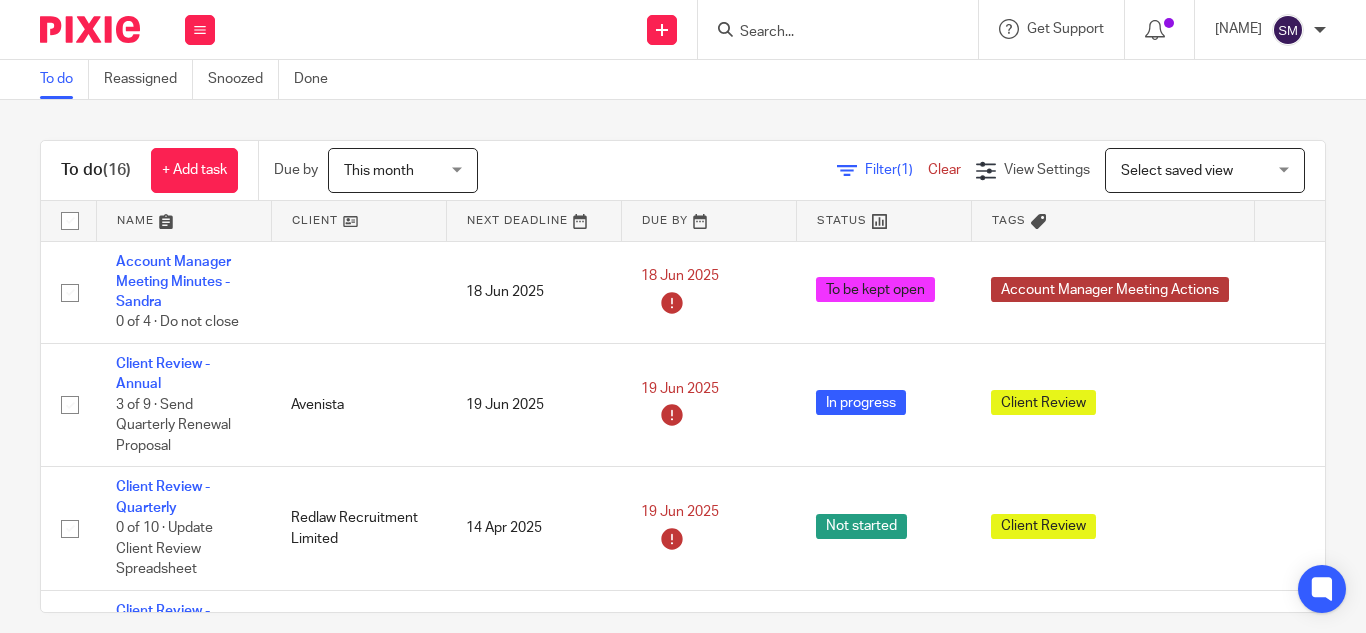scroll, scrollTop: 0, scrollLeft: 0, axis: both 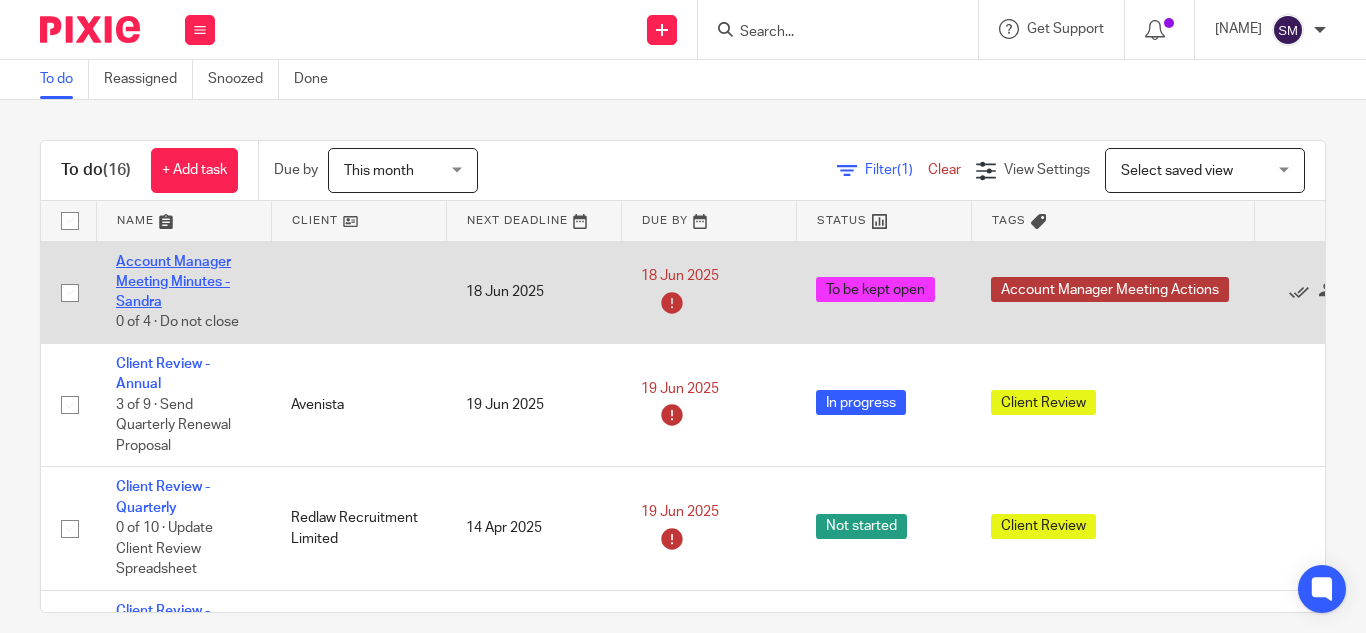 click on "Account Manager Meeting Minutes - Sandra" at bounding box center (173, 282) 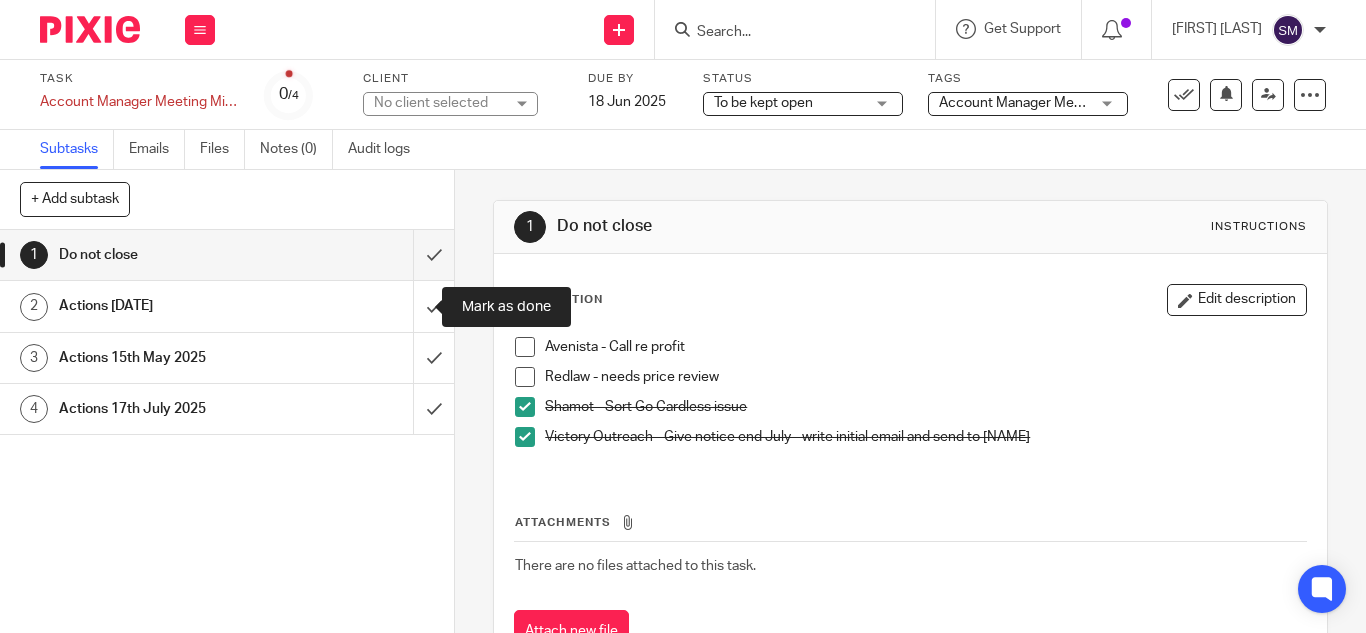 scroll, scrollTop: 0, scrollLeft: 0, axis: both 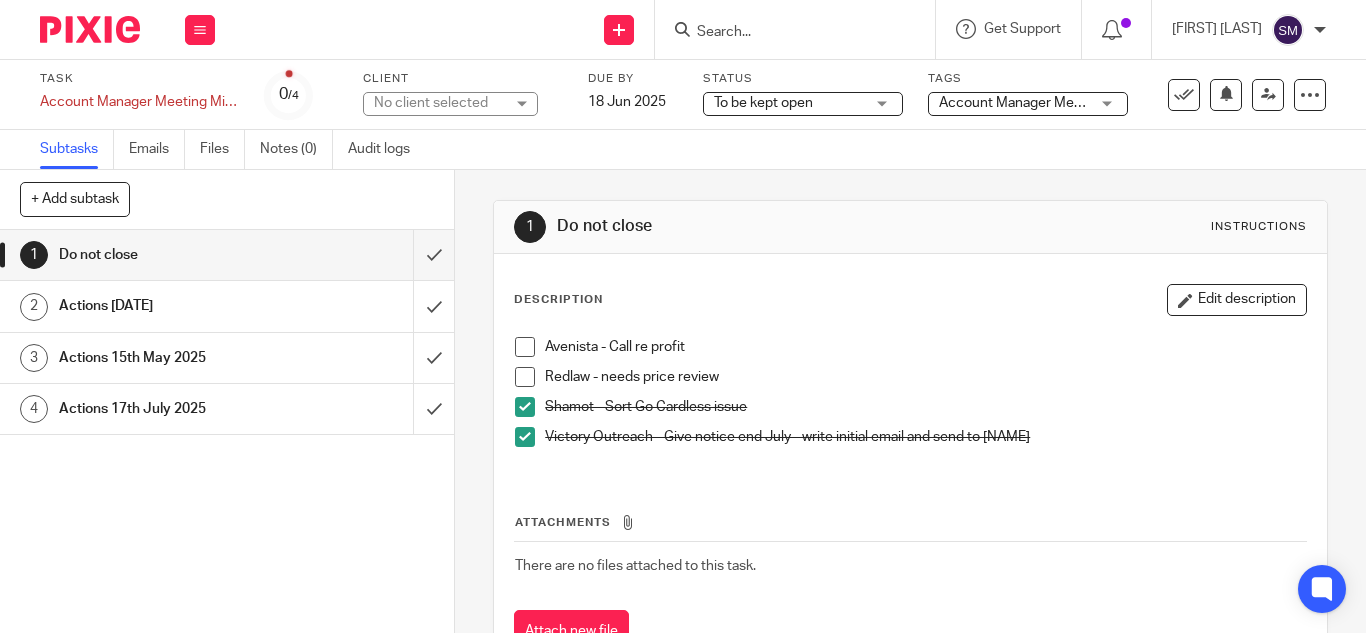 click on "Actions [DATE]" at bounding box center (226, 306) 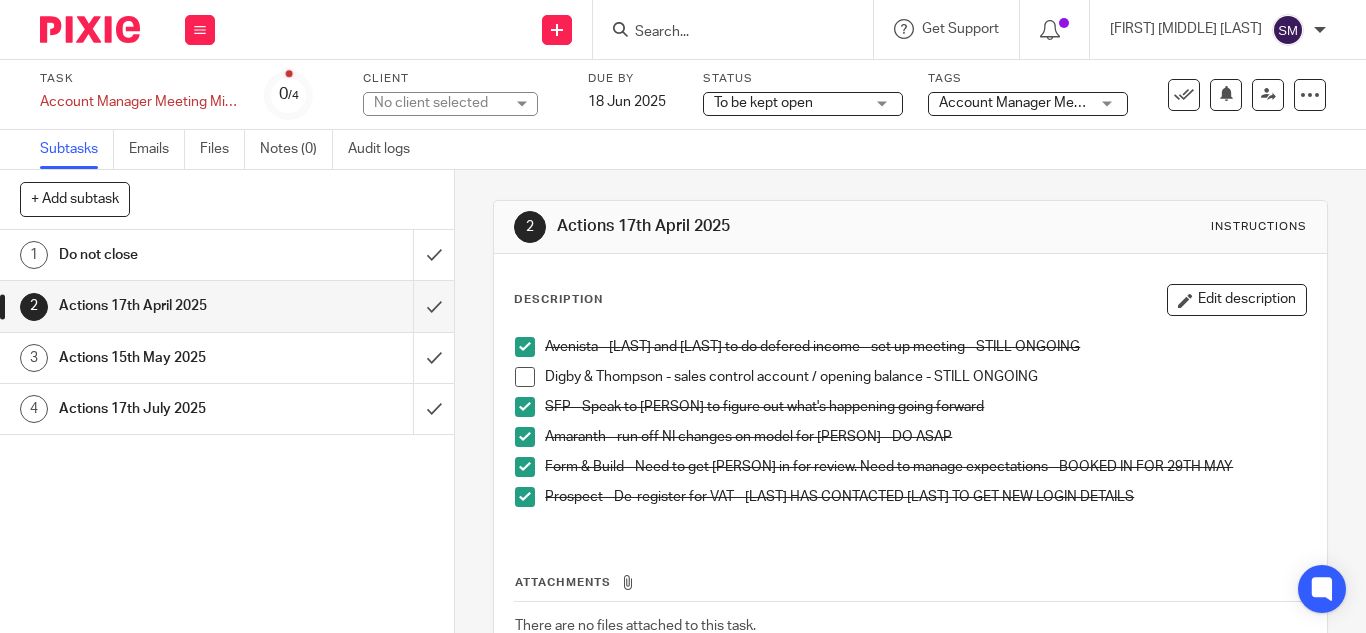 scroll, scrollTop: 0, scrollLeft: 0, axis: both 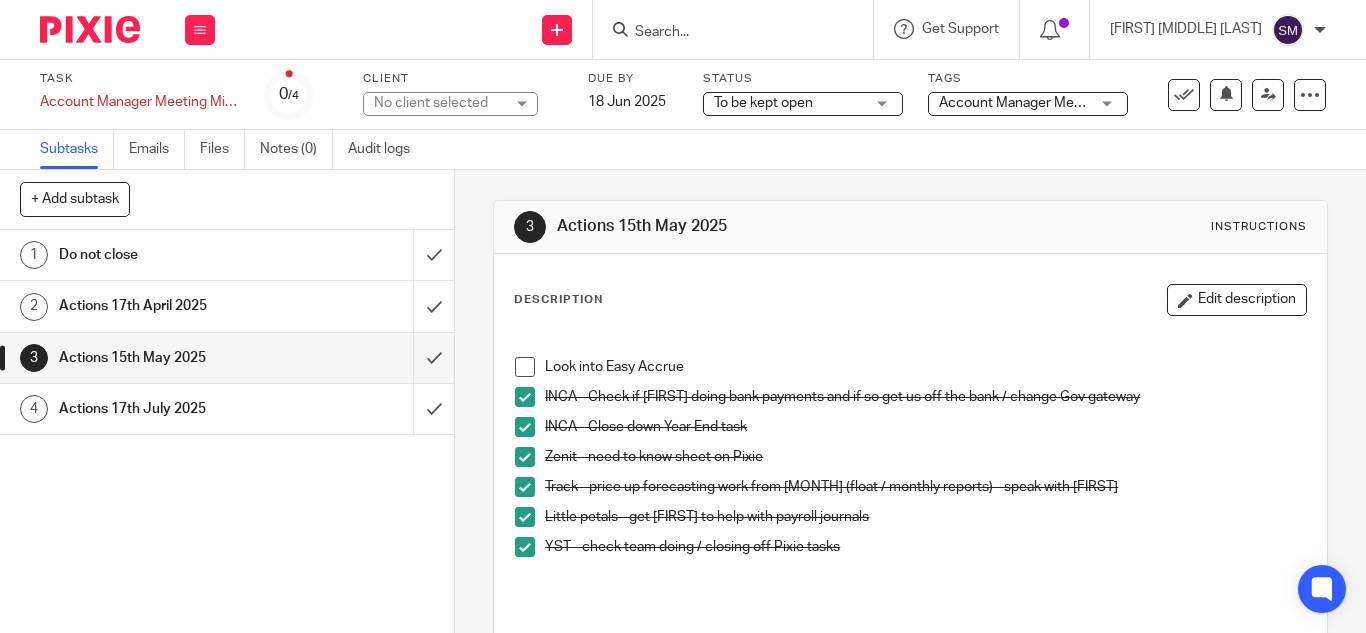 click on "Actions 17th July 2025" at bounding box center (226, 409) 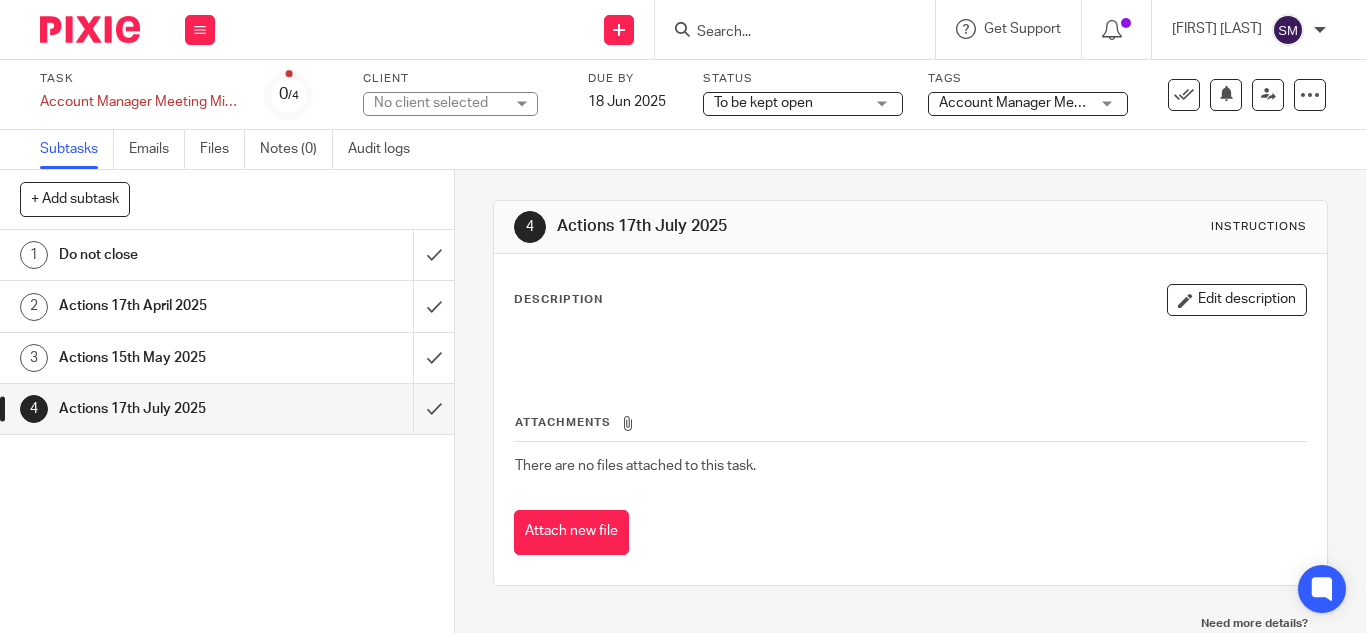 scroll, scrollTop: 0, scrollLeft: 0, axis: both 